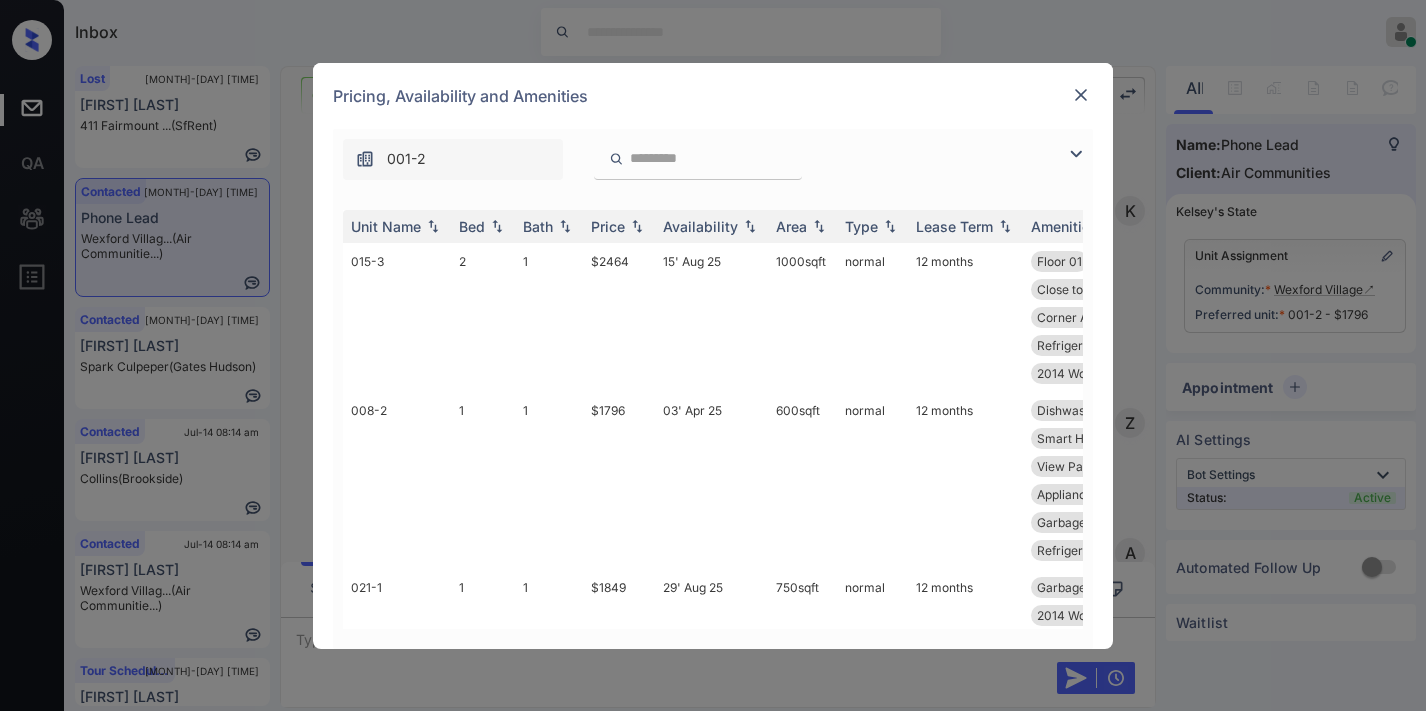 scroll, scrollTop: 0, scrollLeft: 0, axis: both 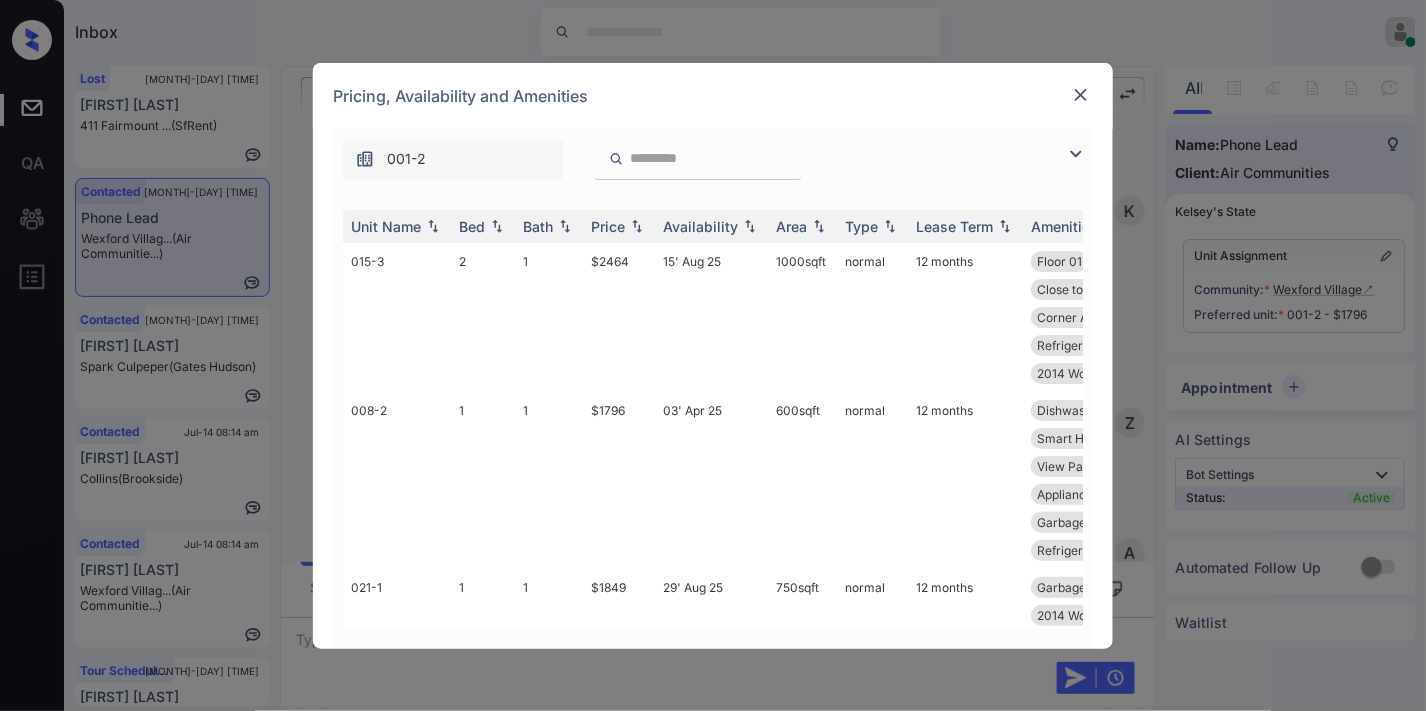 click at bounding box center (1076, 154) 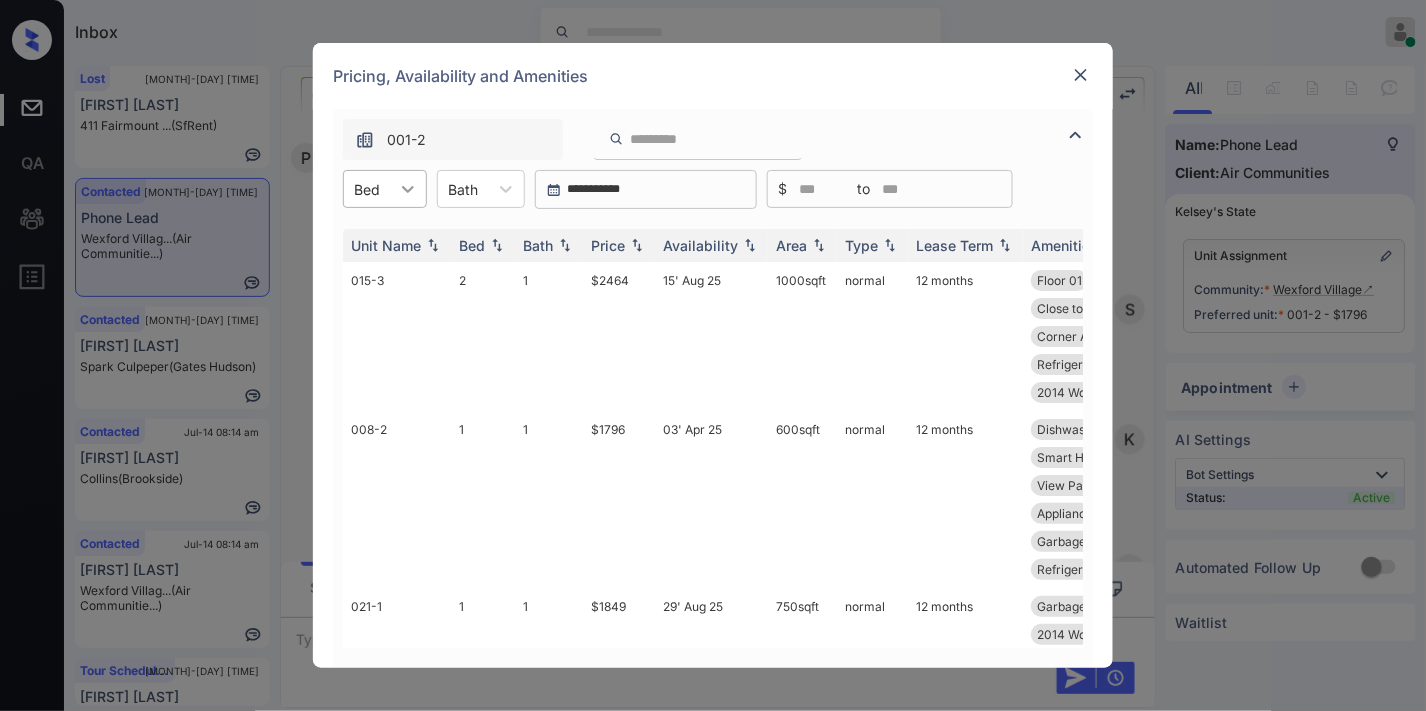click at bounding box center [408, 189] 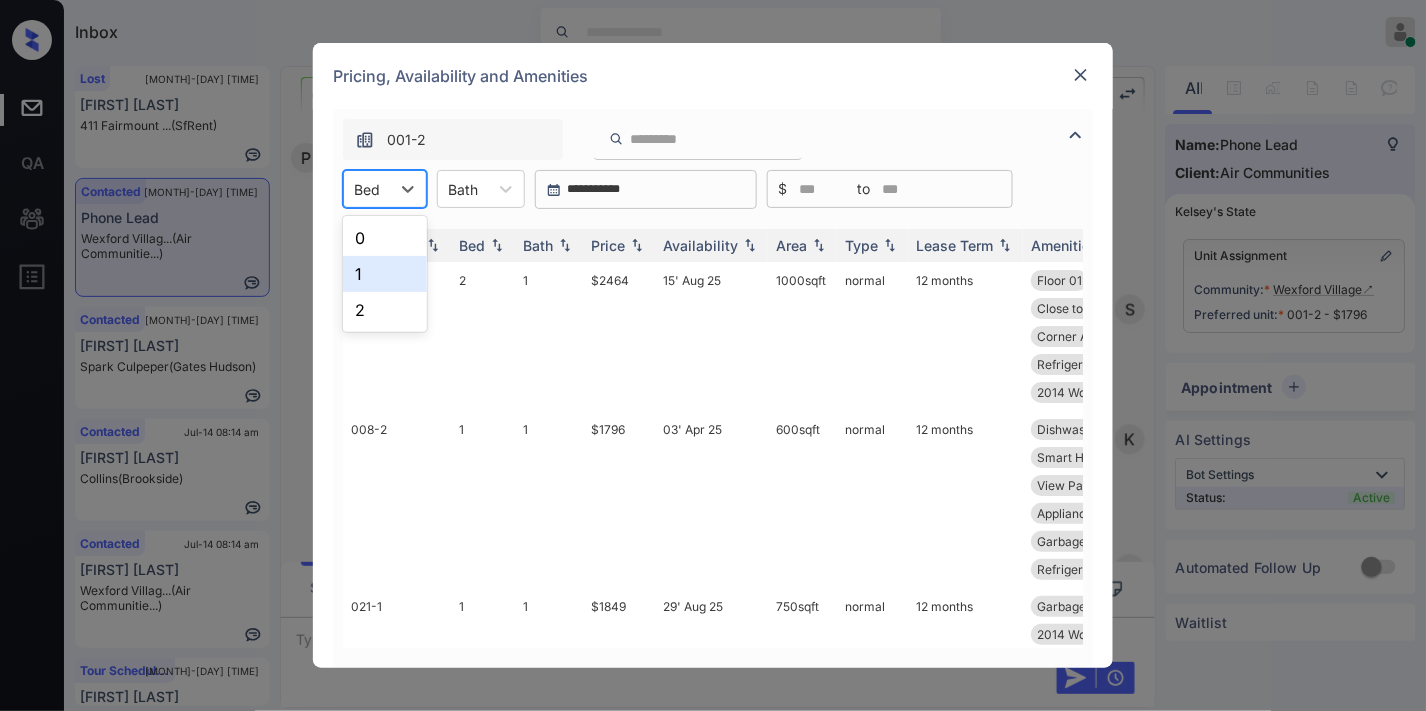 click on "1" at bounding box center [385, 274] 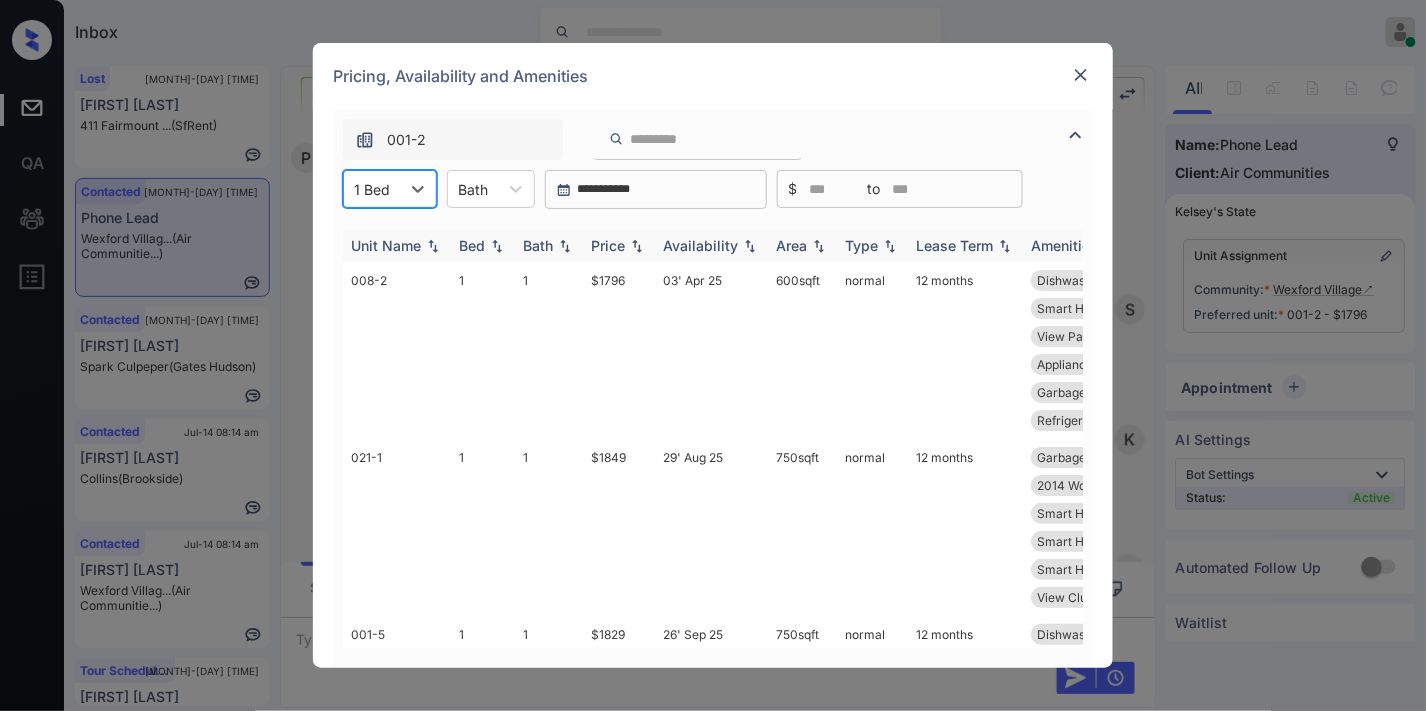 click on "Price" at bounding box center (619, 245) 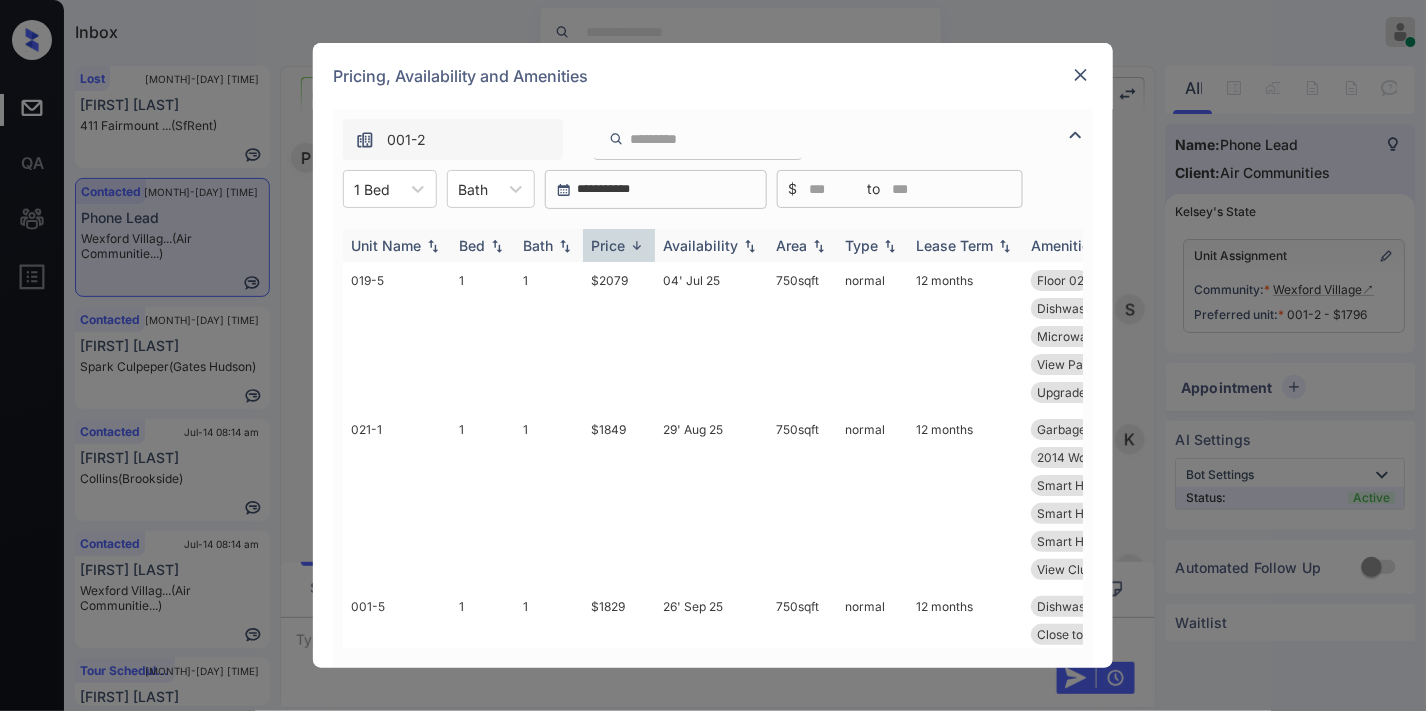 click at bounding box center [637, 245] 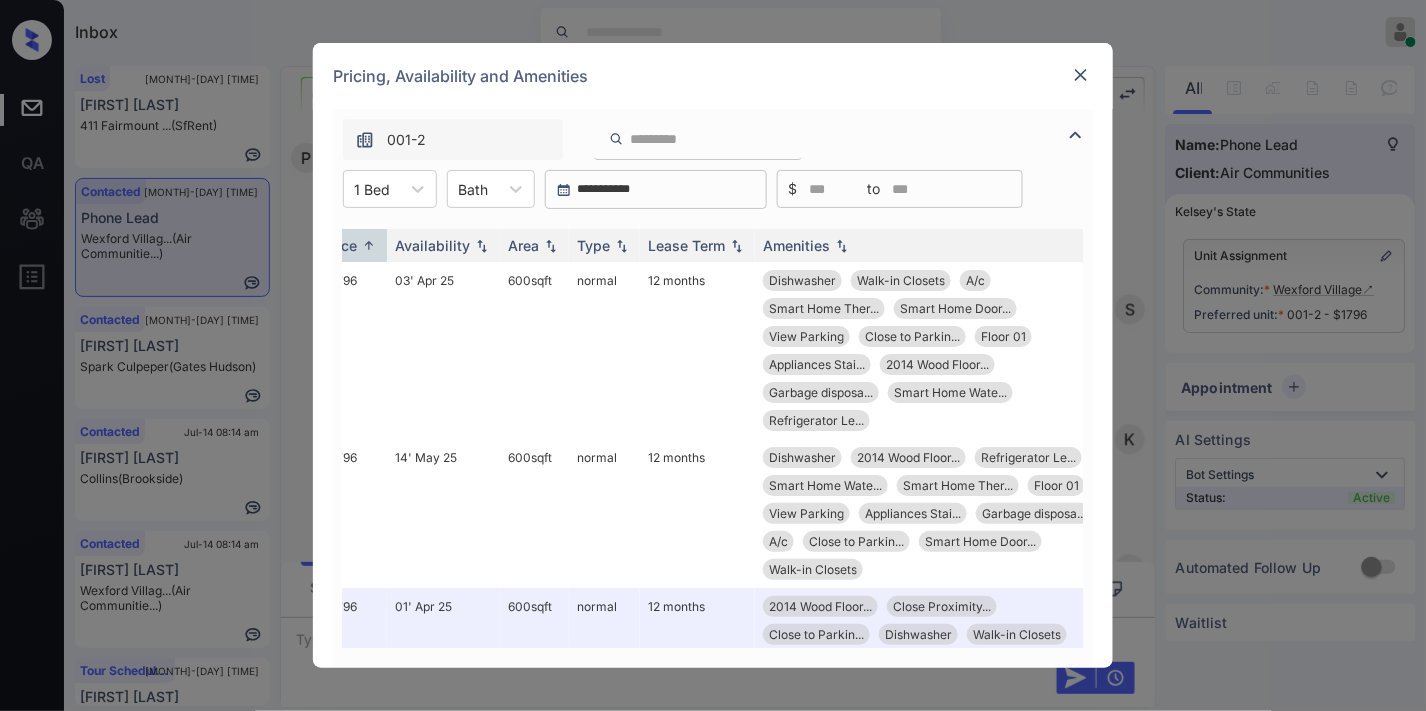scroll, scrollTop: 0, scrollLeft: 321, axis: horizontal 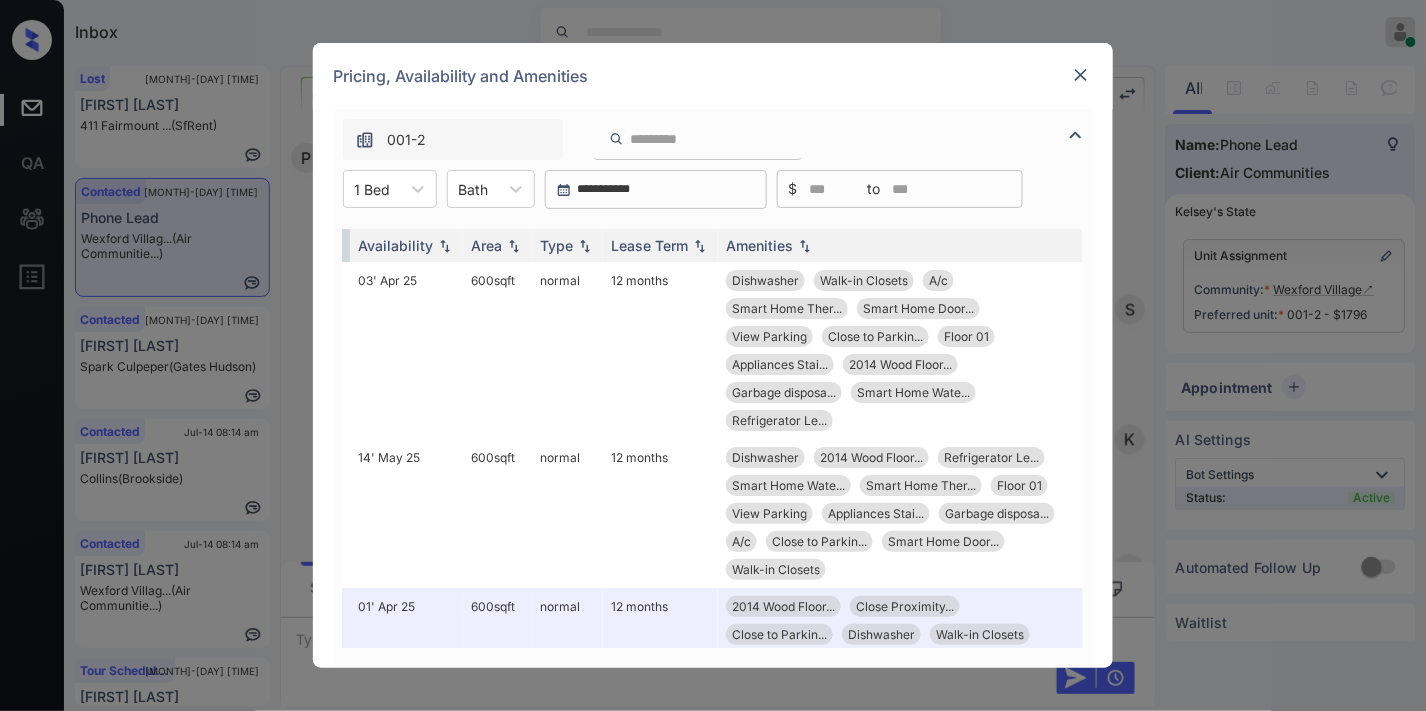 click on "**********" at bounding box center (664, 190) 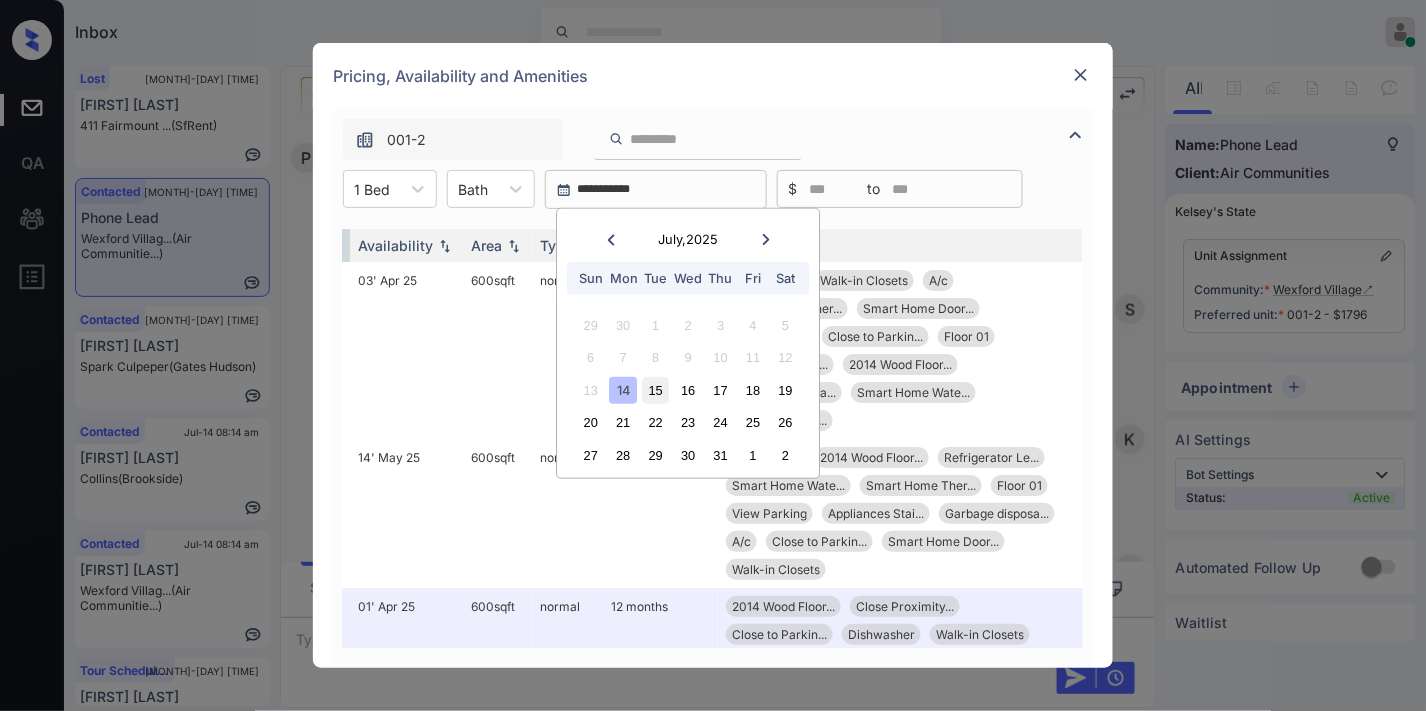 click on "15" at bounding box center (655, 390) 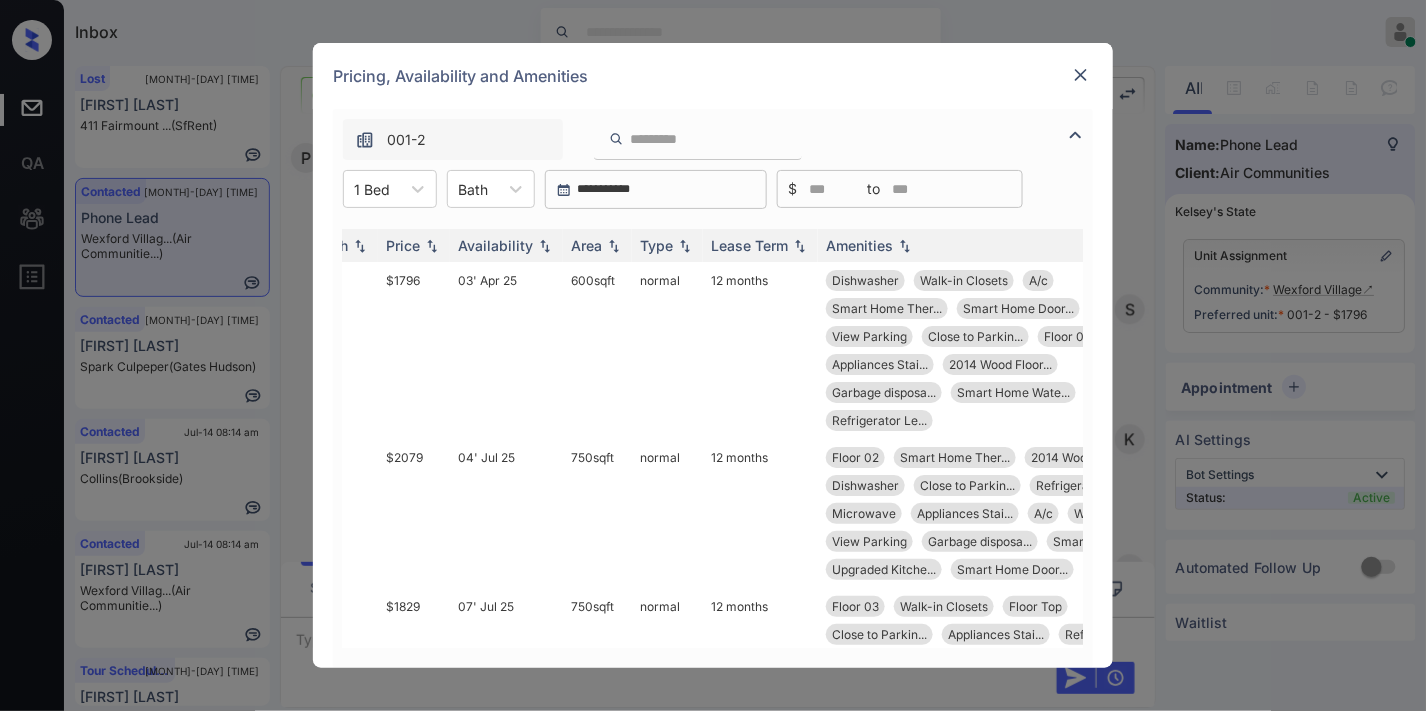 scroll, scrollTop: 0, scrollLeft: 321, axis: horizontal 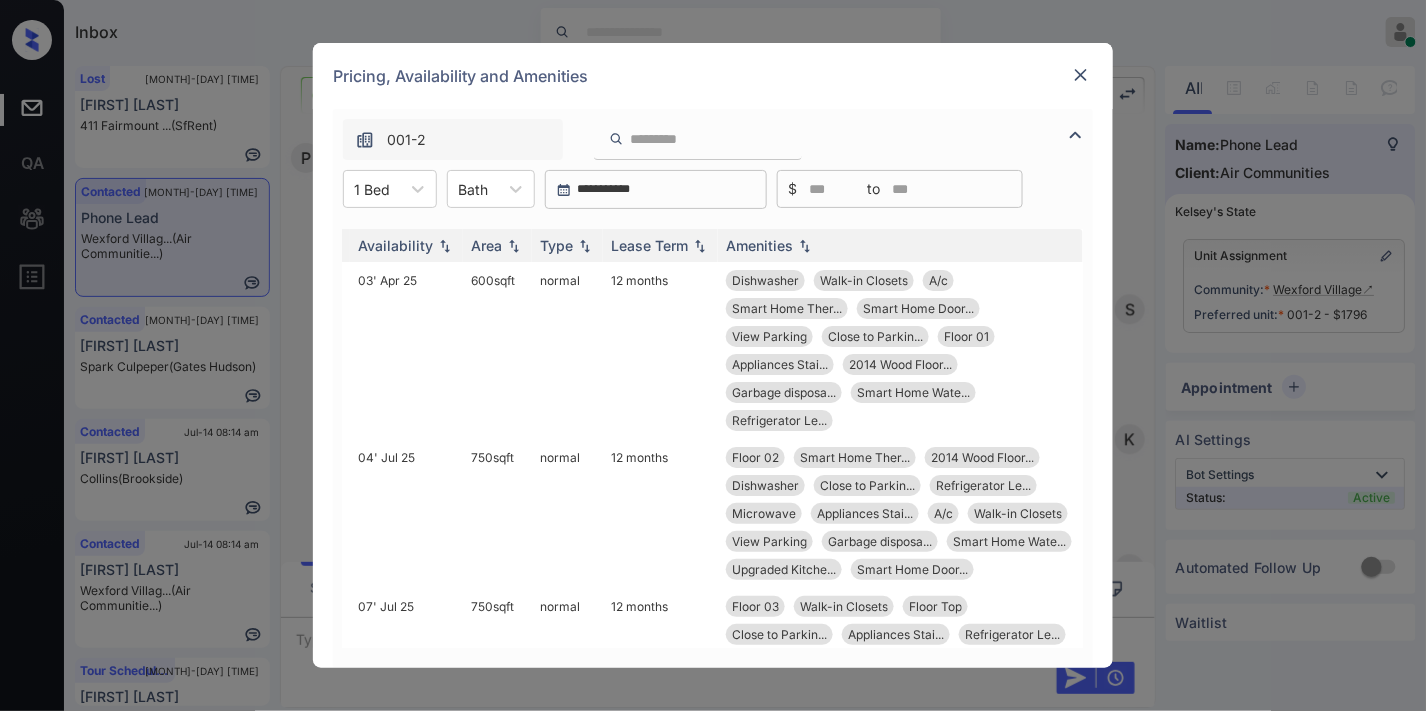 click on "Pricing, Availability and Amenities" at bounding box center (713, 76) 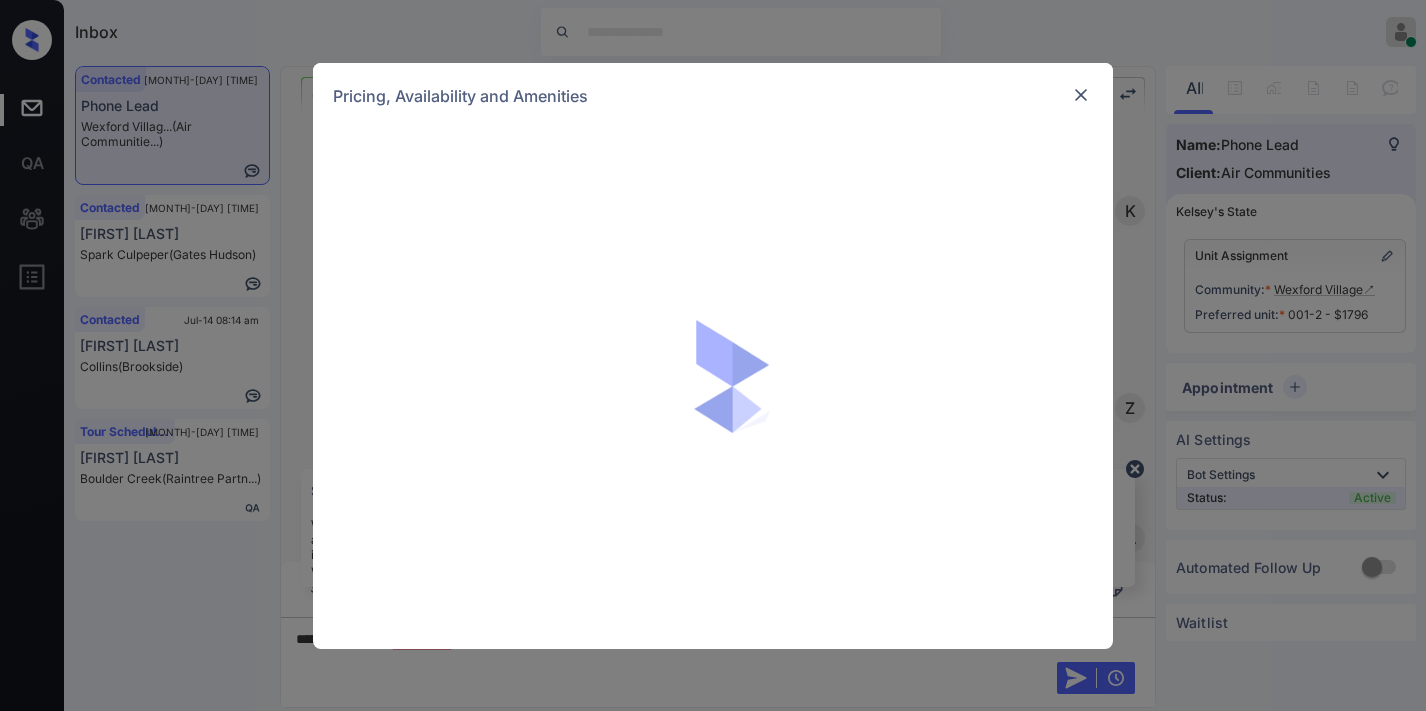 scroll, scrollTop: 0, scrollLeft: 0, axis: both 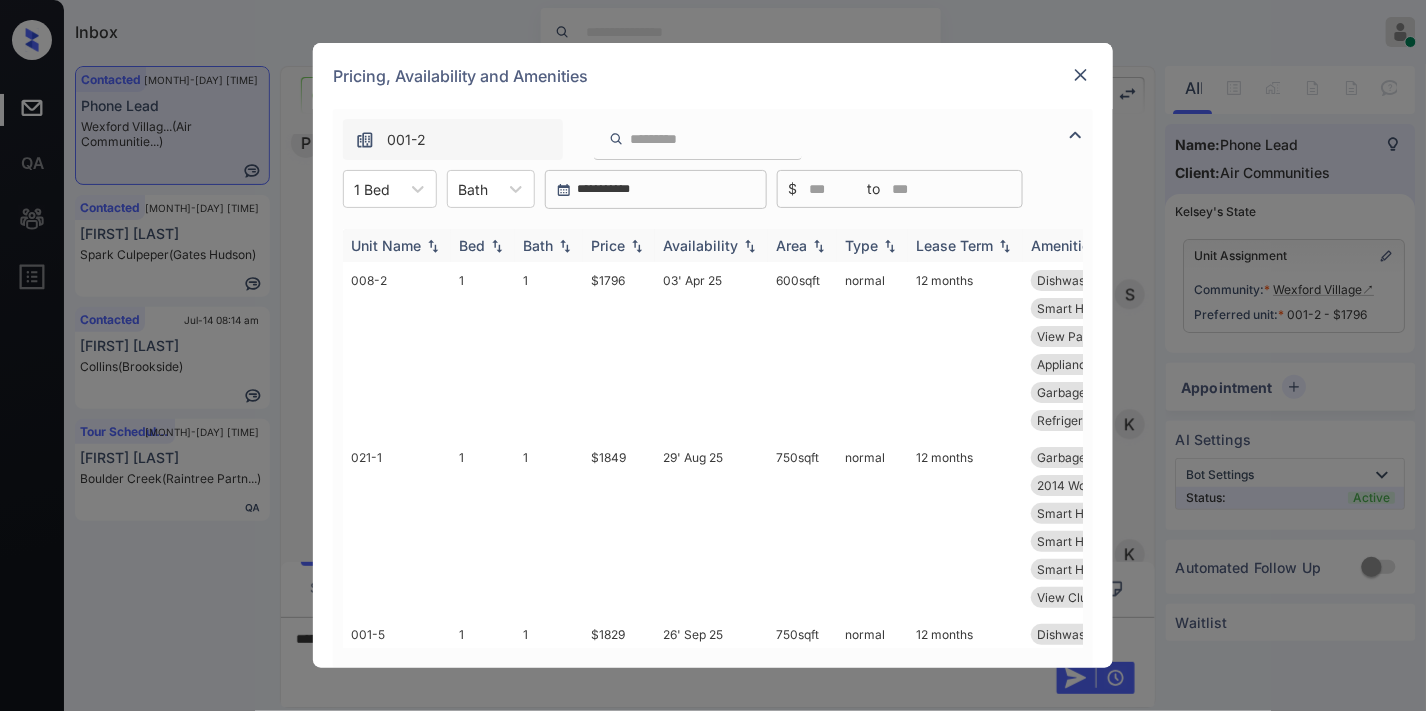 click on "Price" at bounding box center [608, 245] 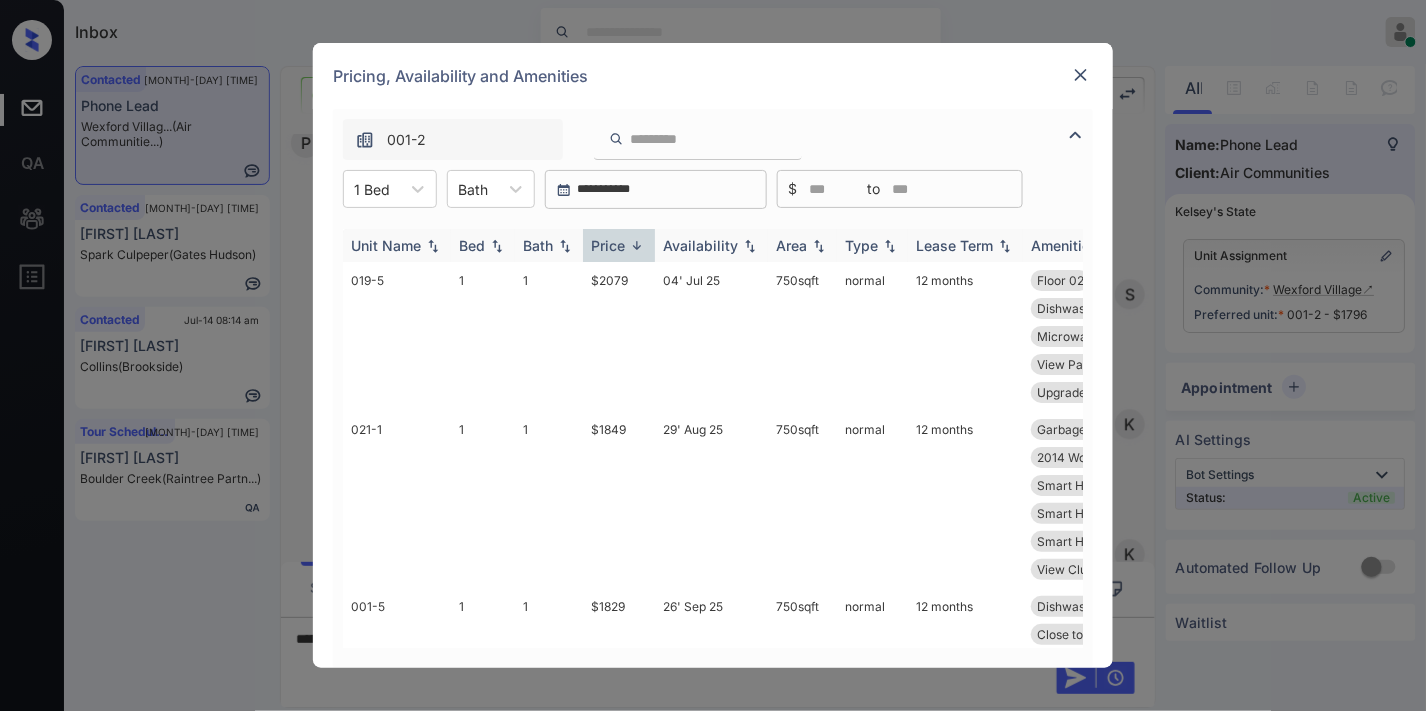 click on "Price" at bounding box center [608, 245] 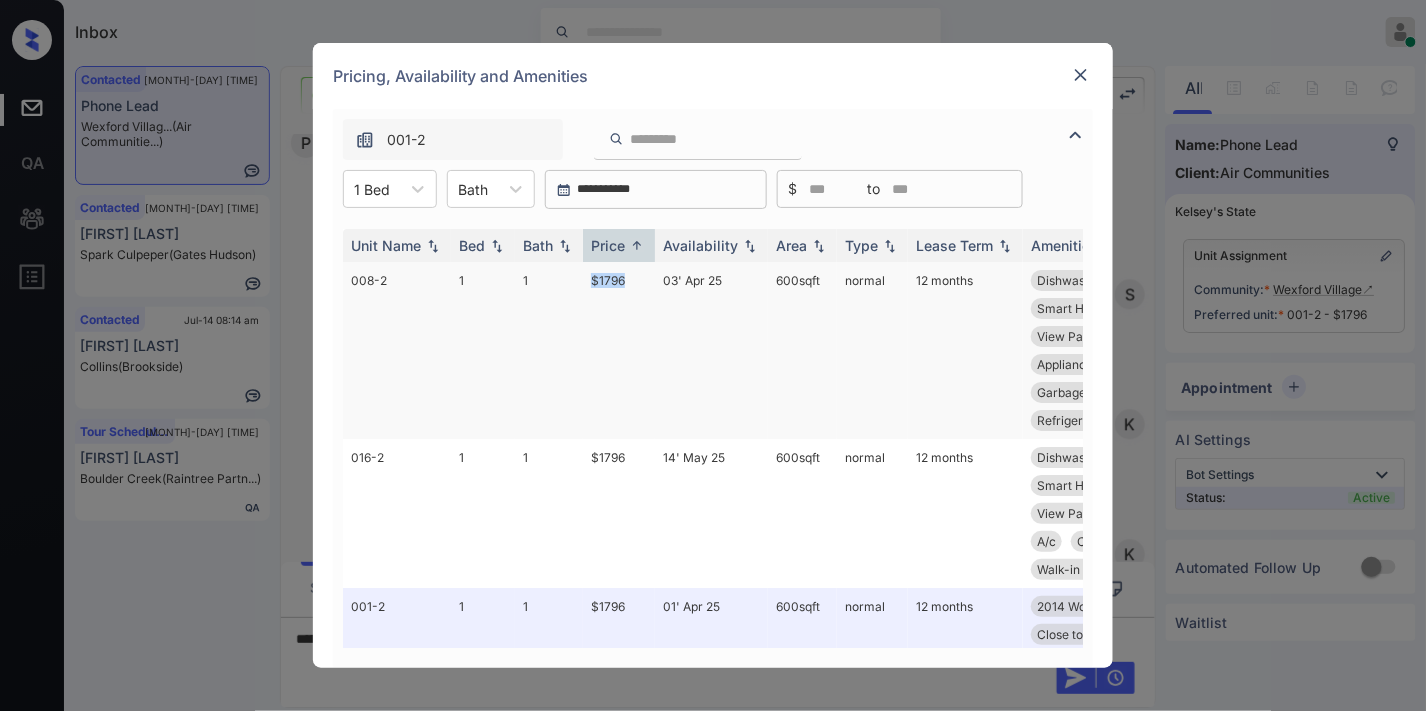 drag, startPoint x: 644, startPoint y: 285, endPoint x: 541, endPoint y: 277, distance: 103.31021 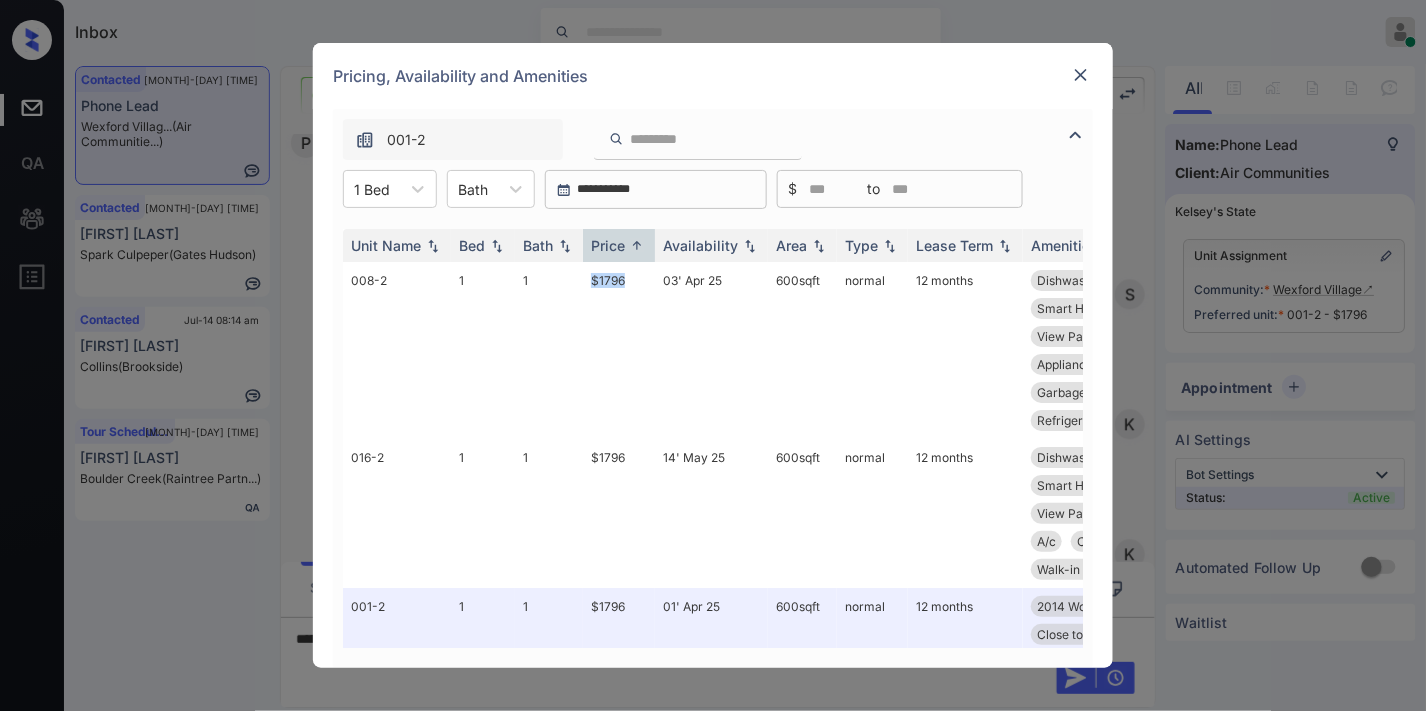 click at bounding box center (1081, 75) 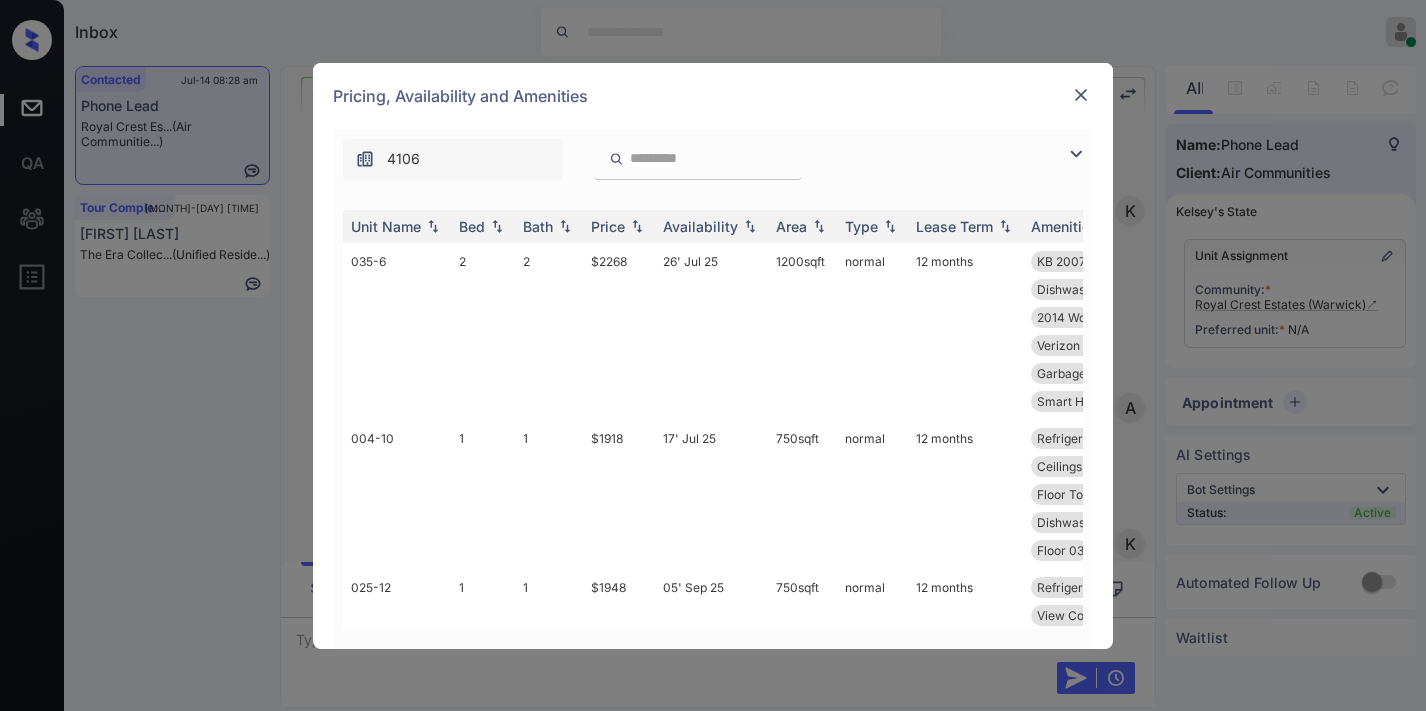 scroll, scrollTop: 0, scrollLeft: 0, axis: both 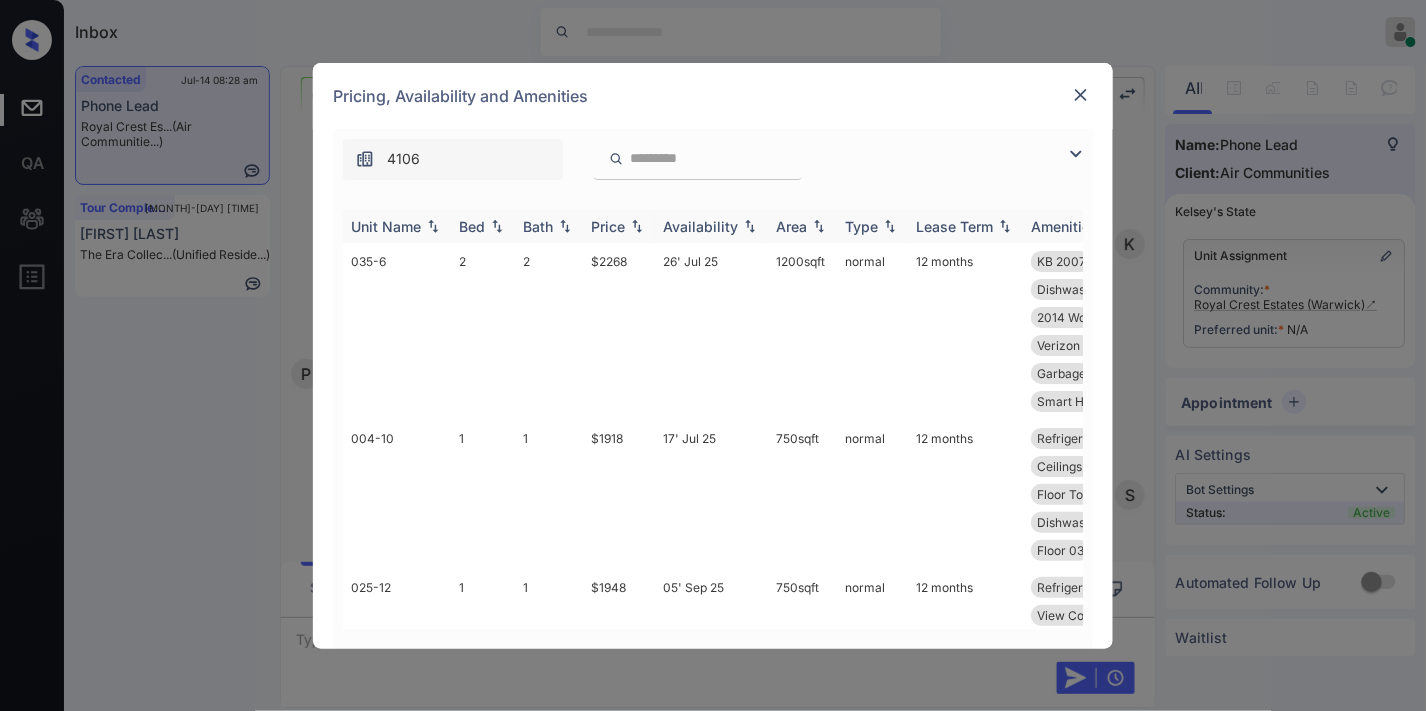 click on "Price" at bounding box center (608, 226) 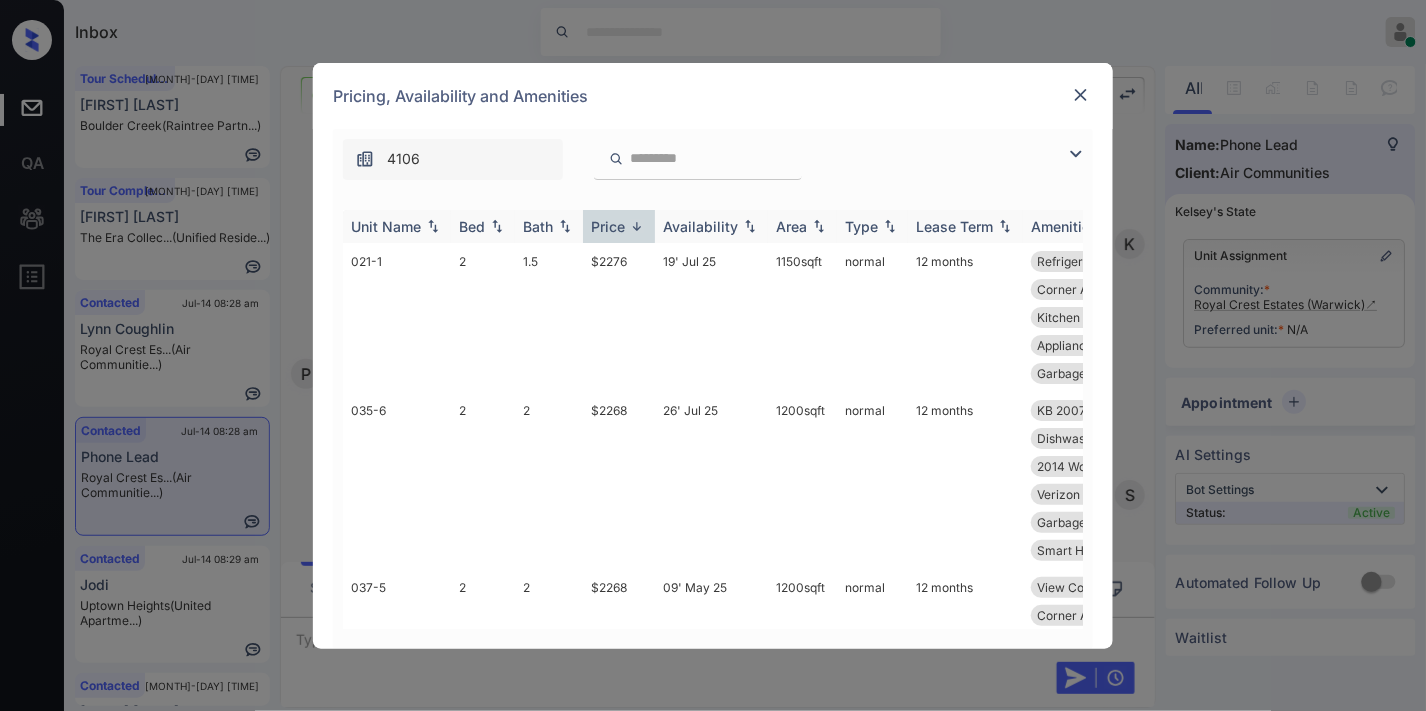 click on "Price" at bounding box center [608, 226] 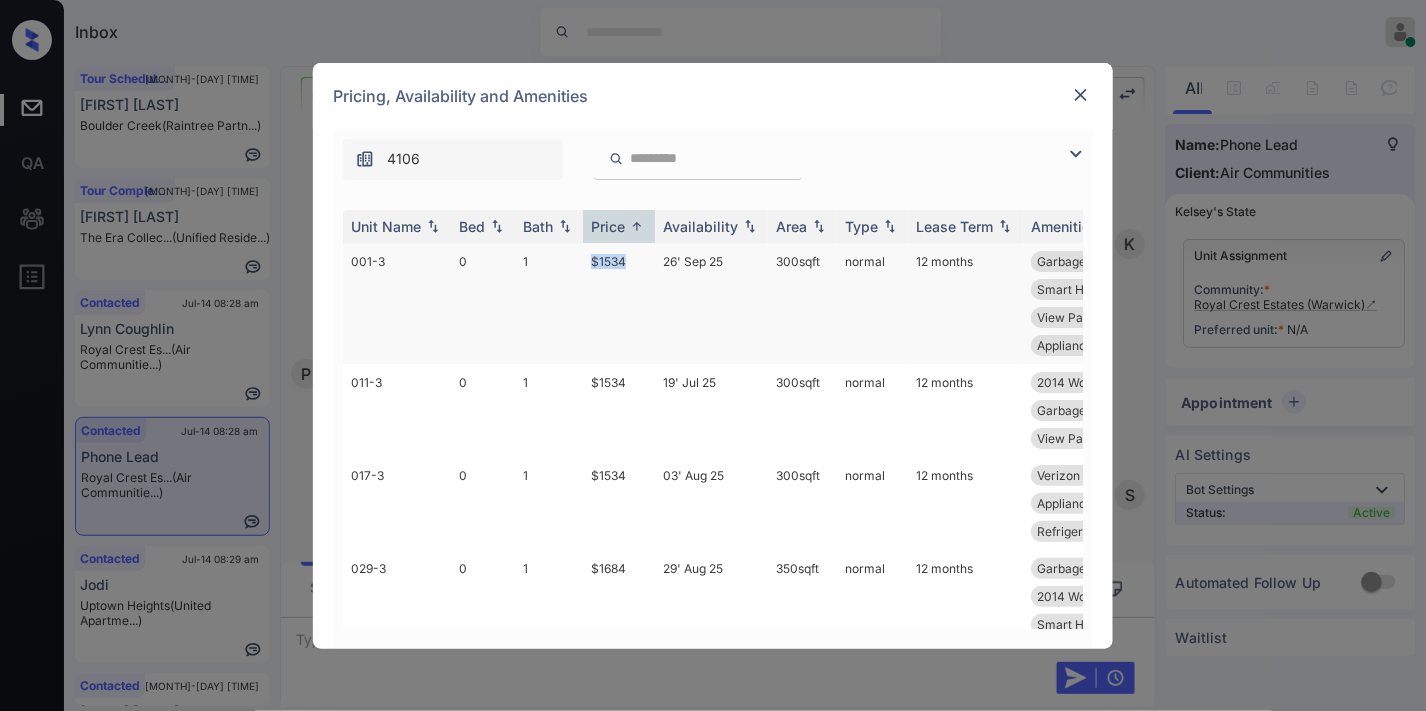 drag, startPoint x: 626, startPoint y: 256, endPoint x: 580, endPoint y: 263, distance: 46.52956 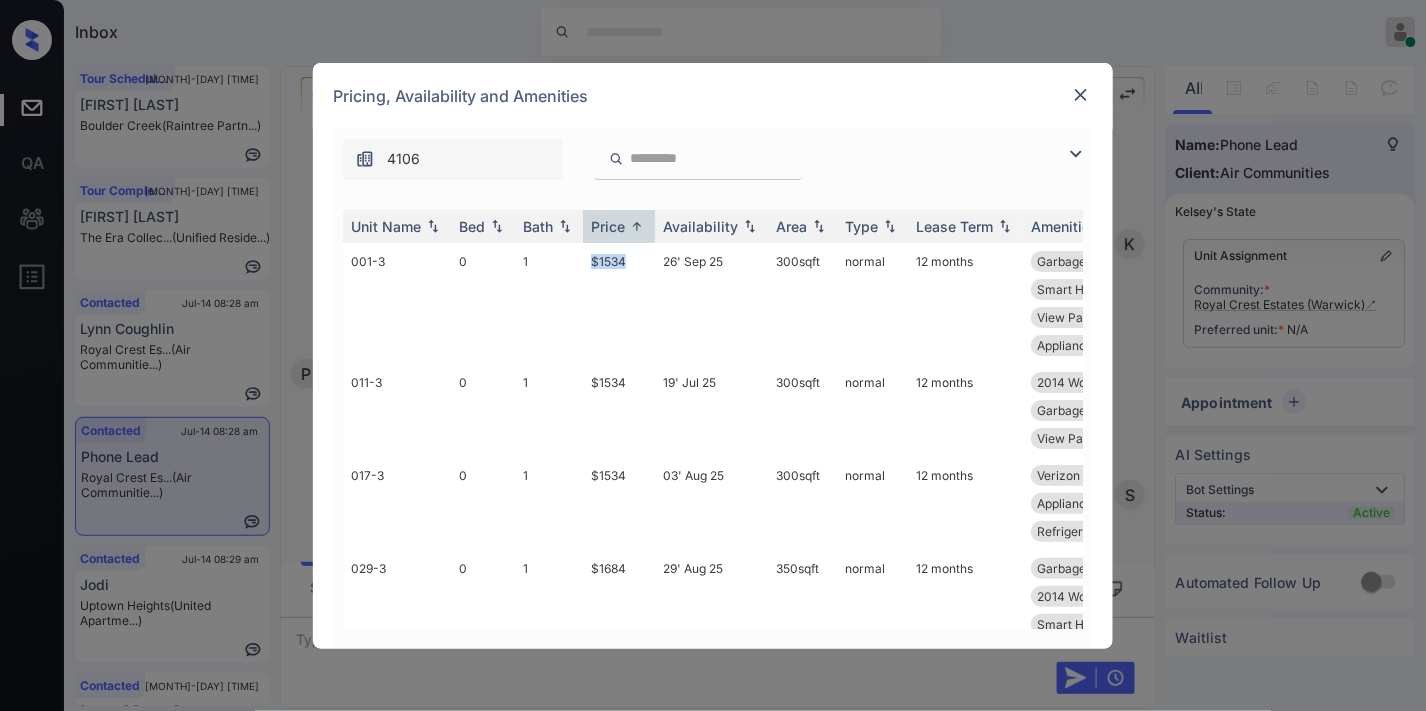 click at bounding box center [1081, 95] 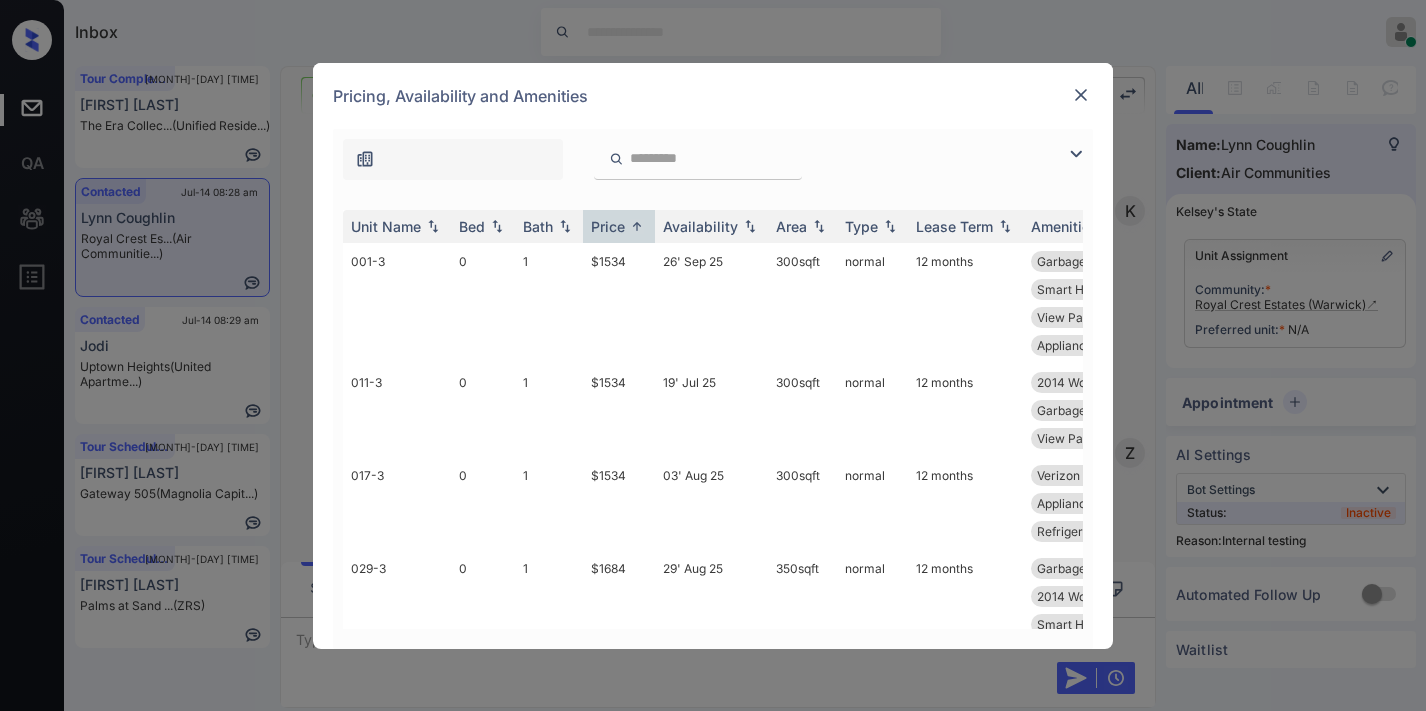 scroll, scrollTop: 0, scrollLeft: 0, axis: both 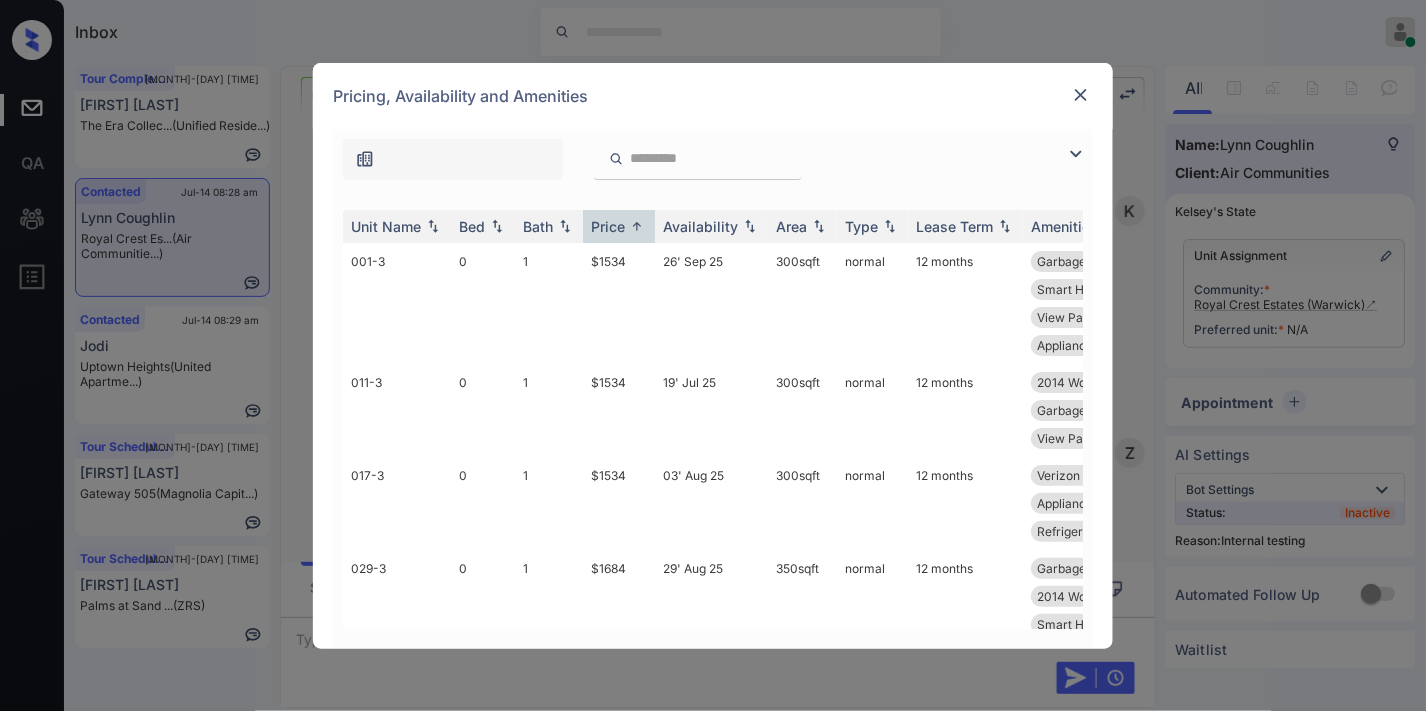click on "$1908" at bounding box center (619, 717) 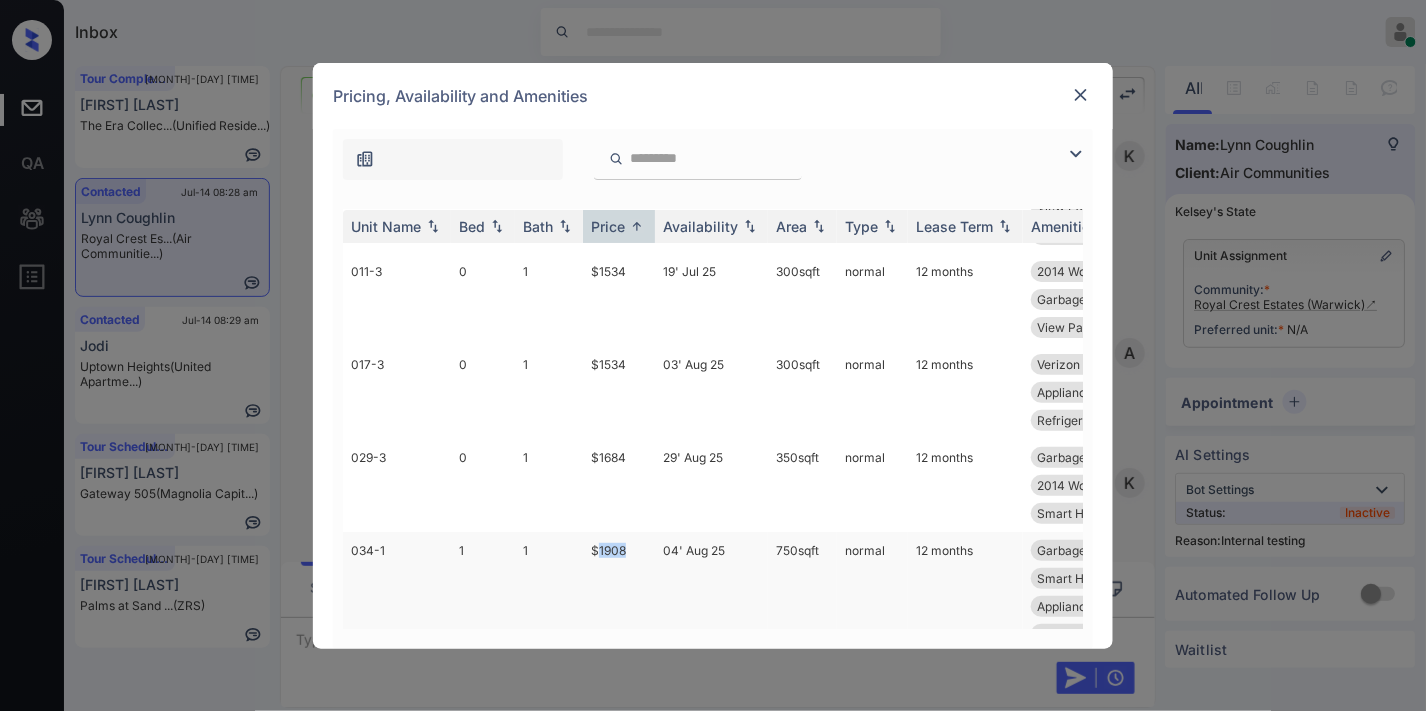 click on "$1908" at bounding box center (619, 606) 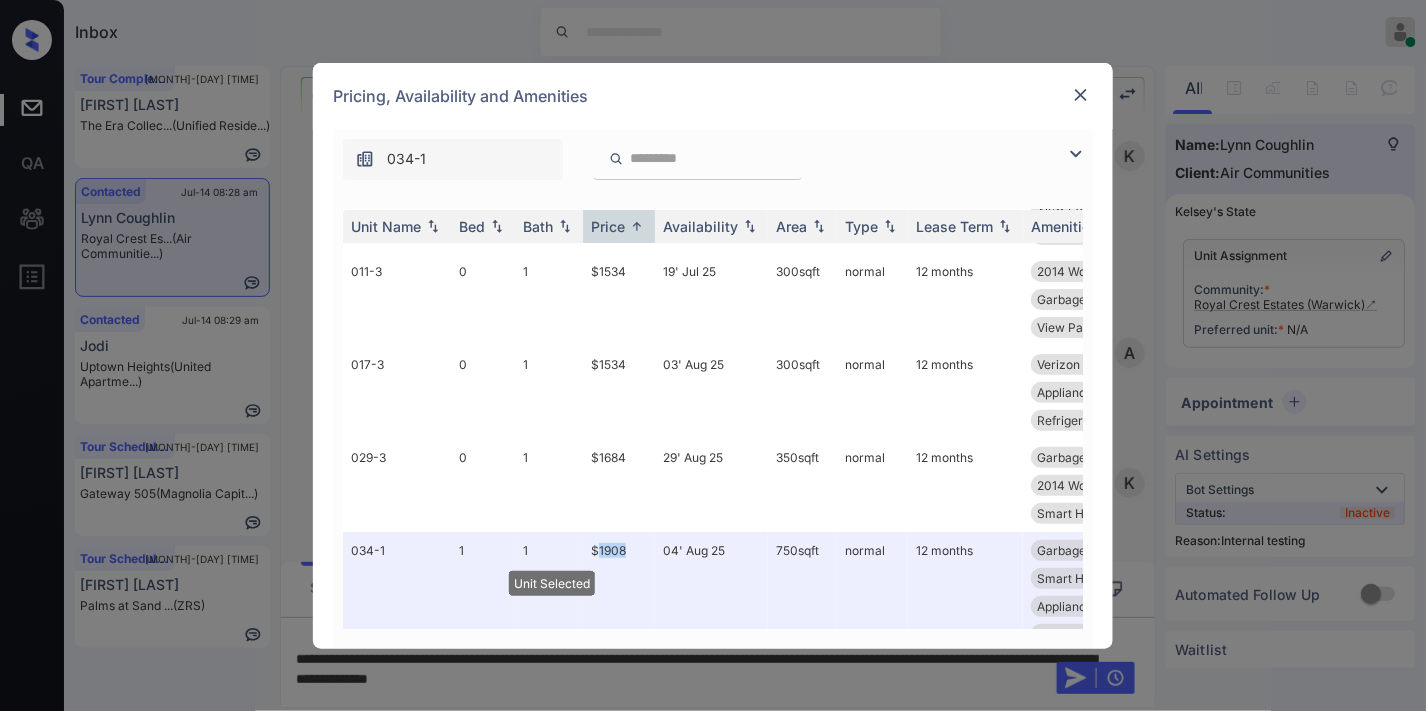 scroll, scrollTop: 114, scrollLeft: 0, axis: vertical 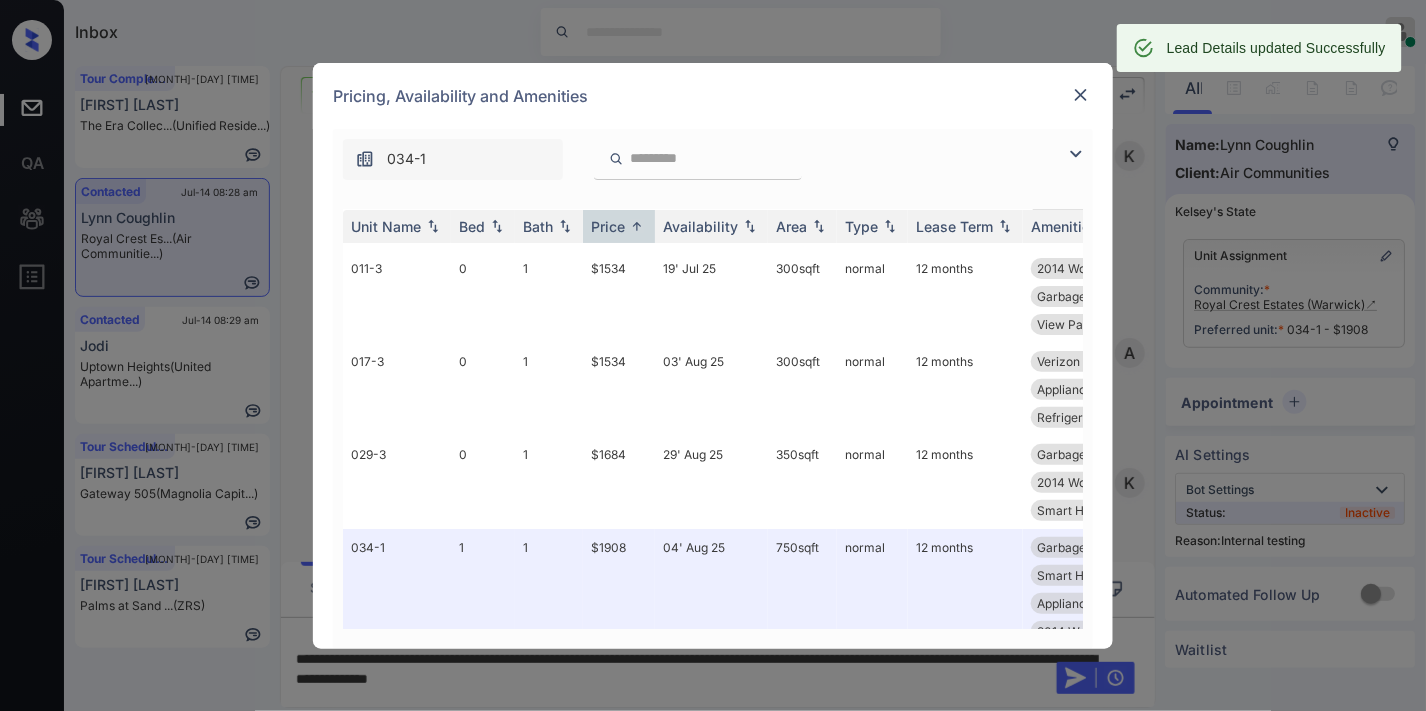 click at bounding box center [1081, 95] 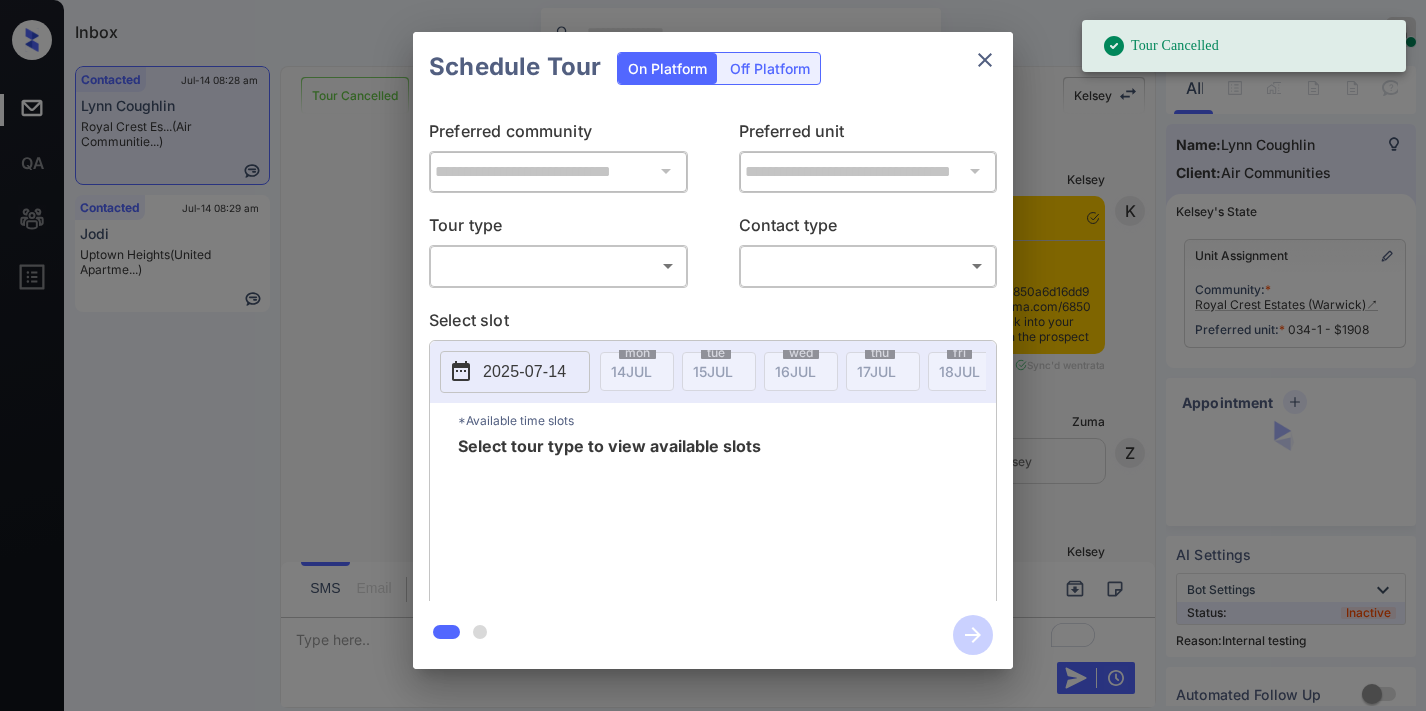 click on "Inbox Samantha Soliven Online Set yourself   offline Set yourself   on break Profile Switch to  dark  mode Sign out Contacted Jul-14 08:28 am   [FIRST] [LAST] Royal Crest Es...  (Air Communitie...) Contacted Jul-14 08:29 am   Jodi [CITY] Heights  (United Apartme...) Tour Cancelled Lost Lead Sentiment: Angry Upon sliding the acknowledgement:  Lead will move to lost stage. * ​ SMS and call option will be set to opt out. AFM will be turned off for the lead. Kelsey New Message Kelsey Notes Note:  - Paste this link into your browser to view Kelsey’s conversation with the prospect Jun 16, 2025 04:20 pm  Sync'd w  entrata K New Message Zuma Lead transferred to leasing agent: kelsey Jun 16, 2025 04:20 pm Z New Message Kelsey Due to the activation of disableLeadTransfer feature flag, Kelsey will no longer transfer ownership of this CRM guest card Jun 16, 2025 04:20 pm K A A" at bounding box center (713, 355) 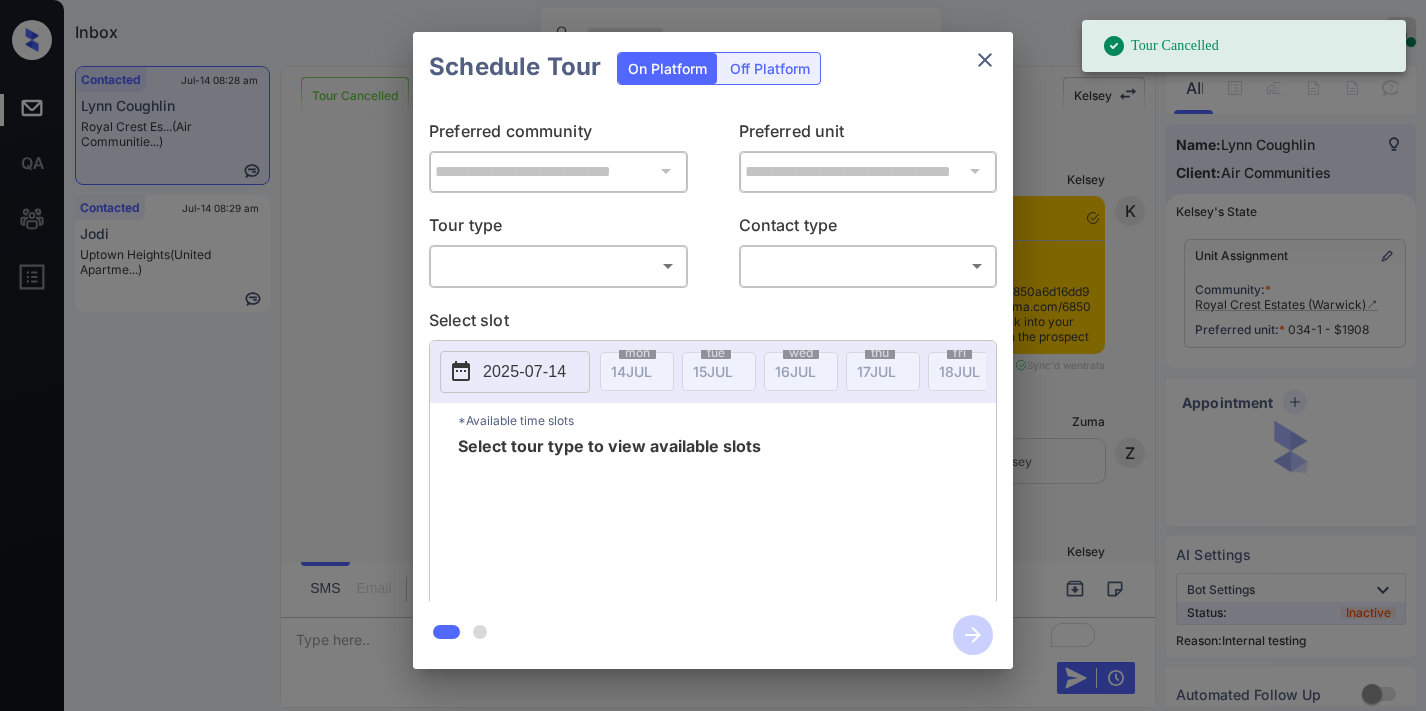 scroll, scrollTop: 0, scrollLeft: 0, axis: both 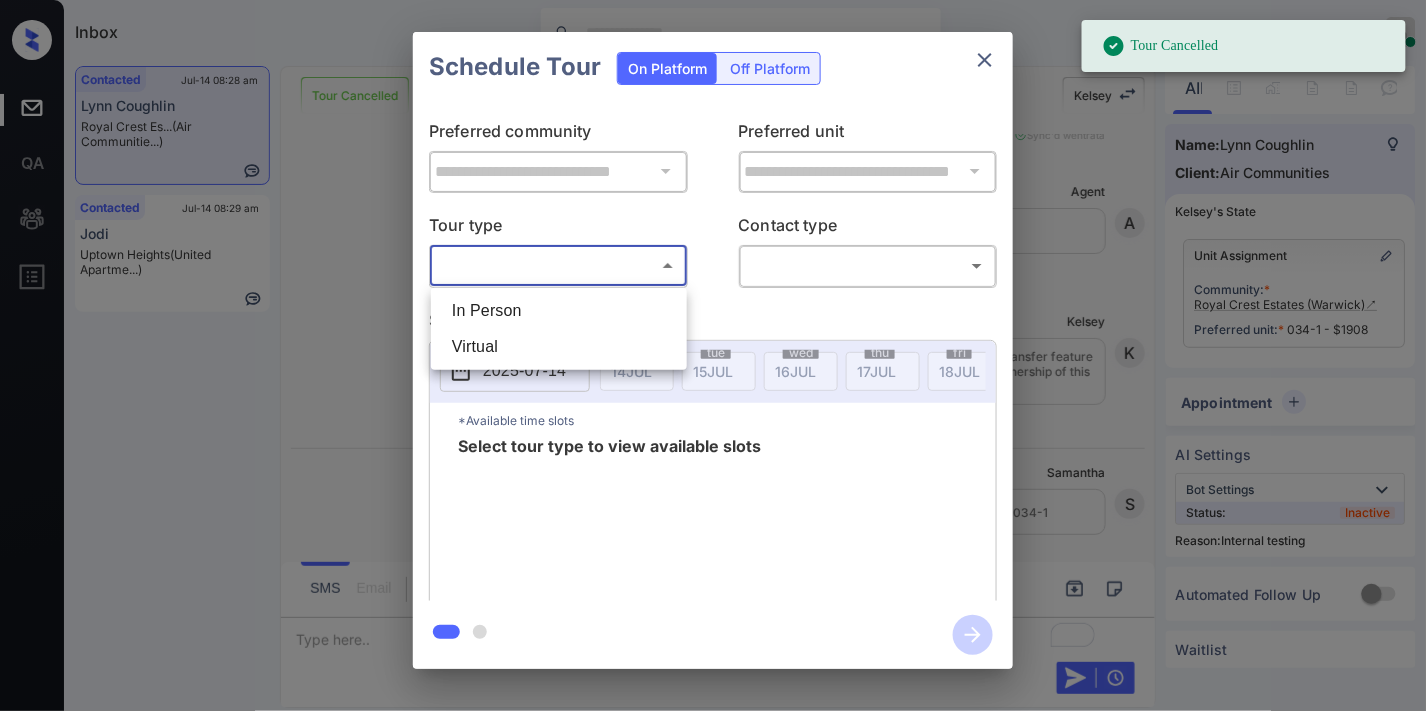 click on "In Person" at bounding box center (559, 311) 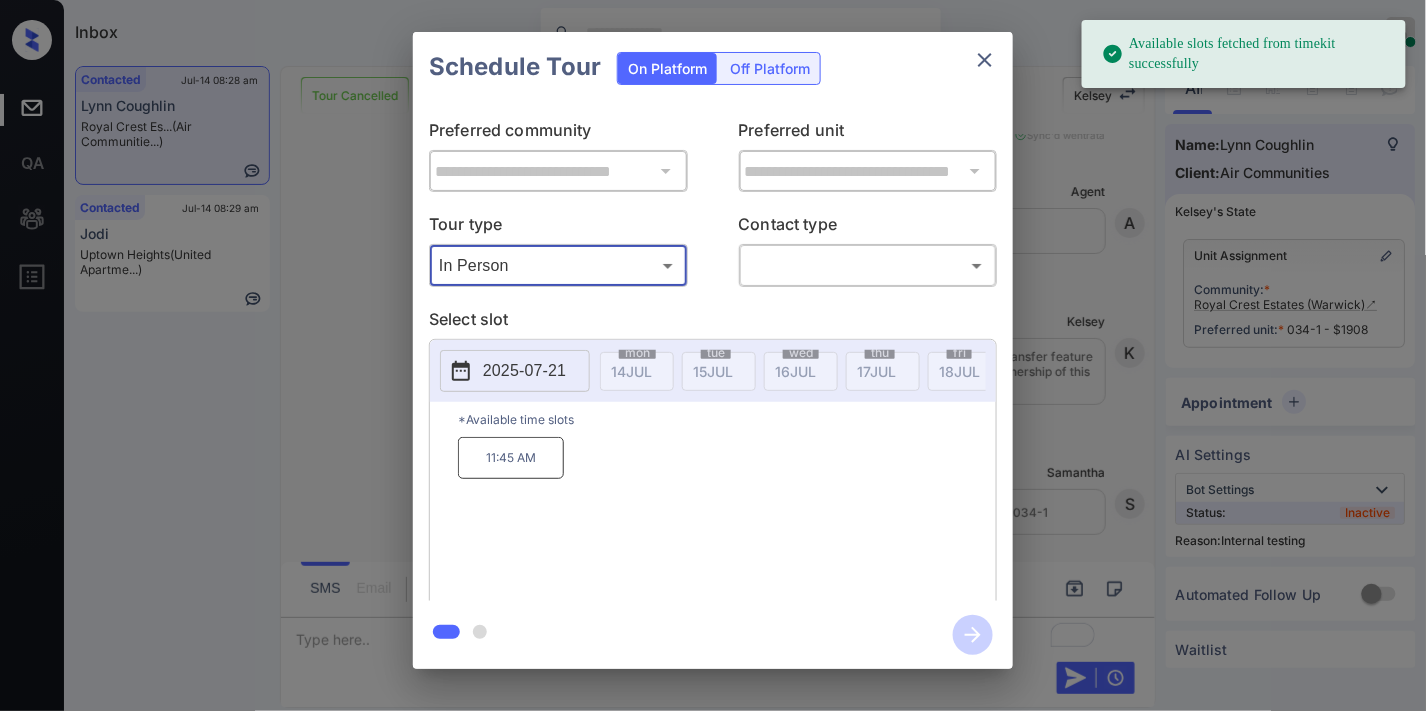 click on "2025-07-21" at bounding box center (524, 371) 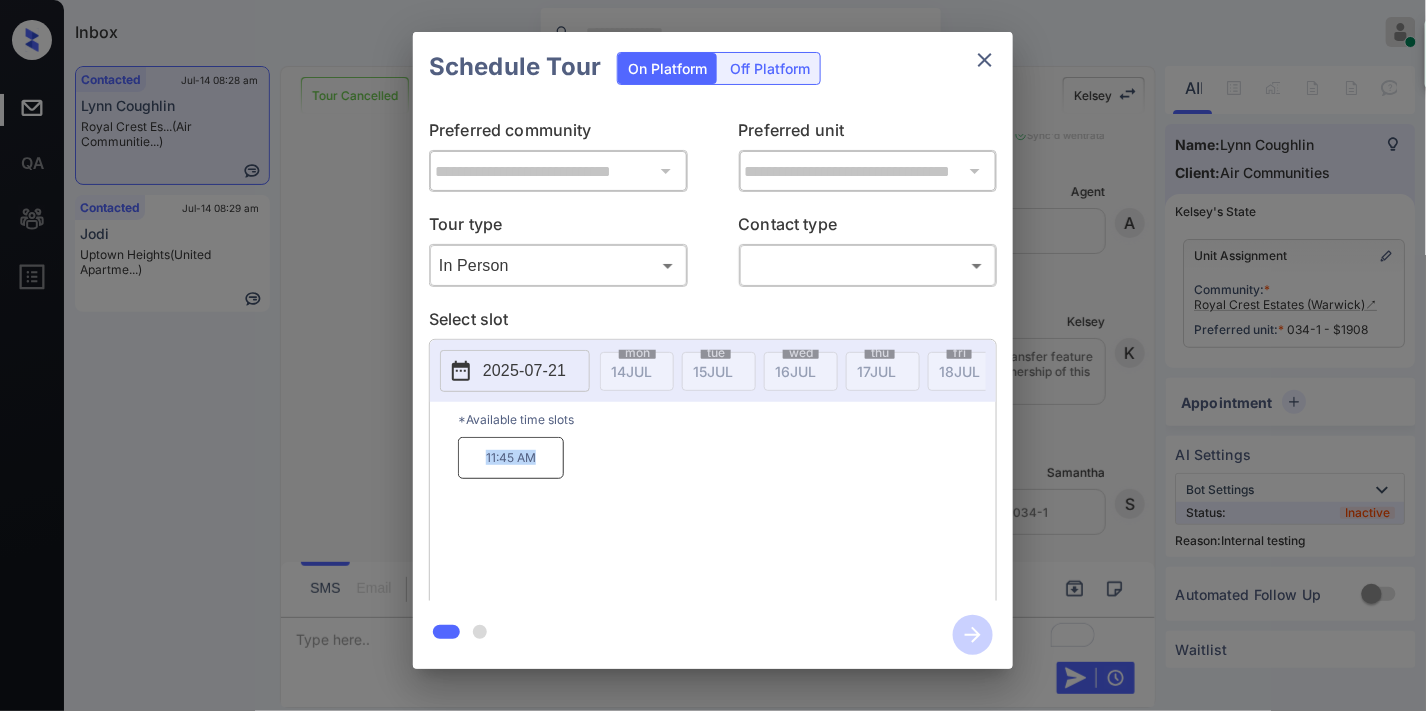drag, startPoint x: 547, startPoint y: 466, endPoint x: 477, endPoint y: 467, distance: 70.00714 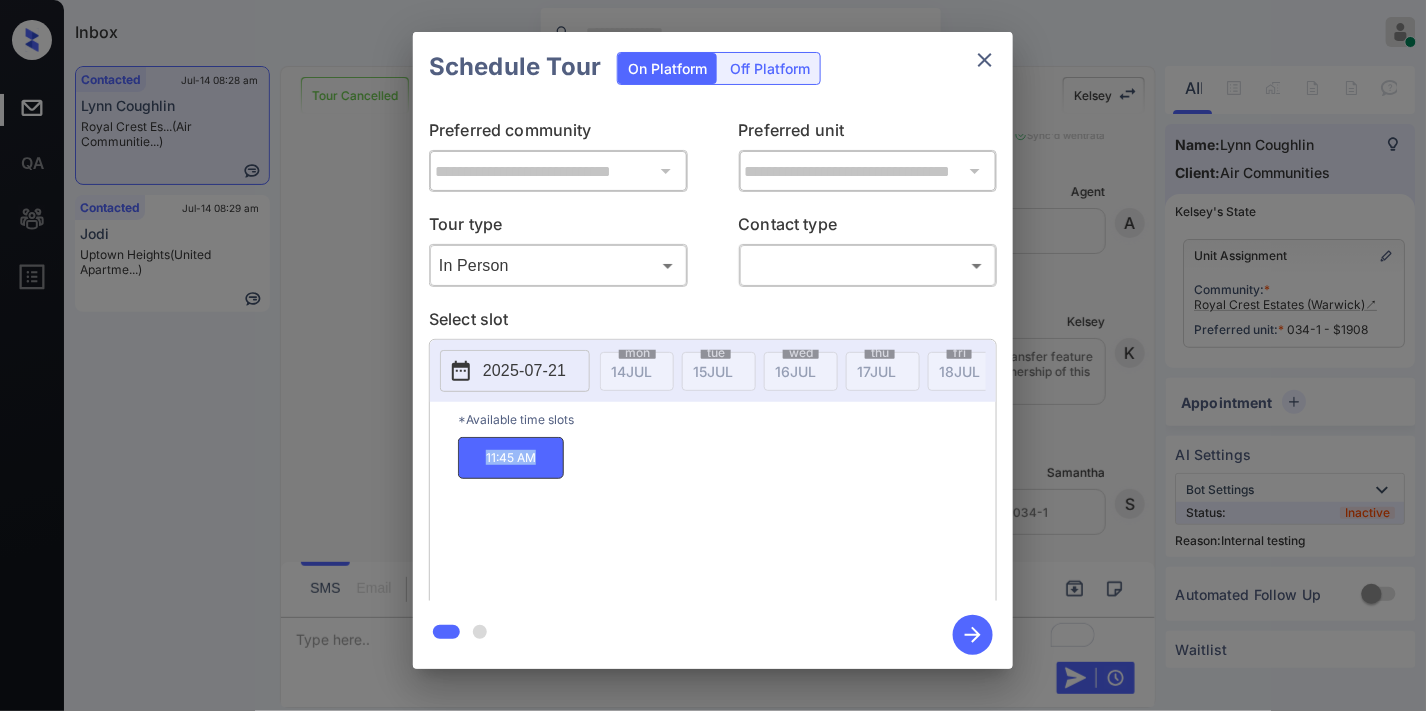 copy on "11:45 AM" 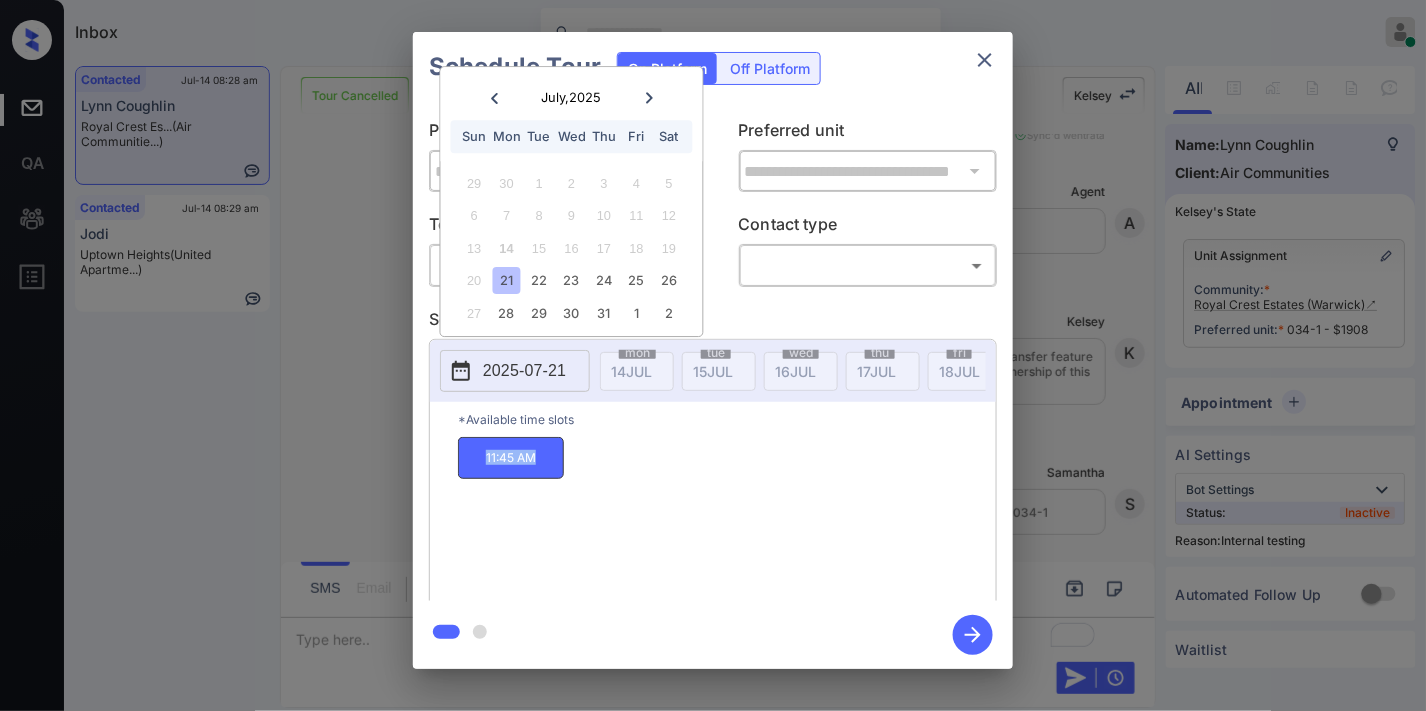 click 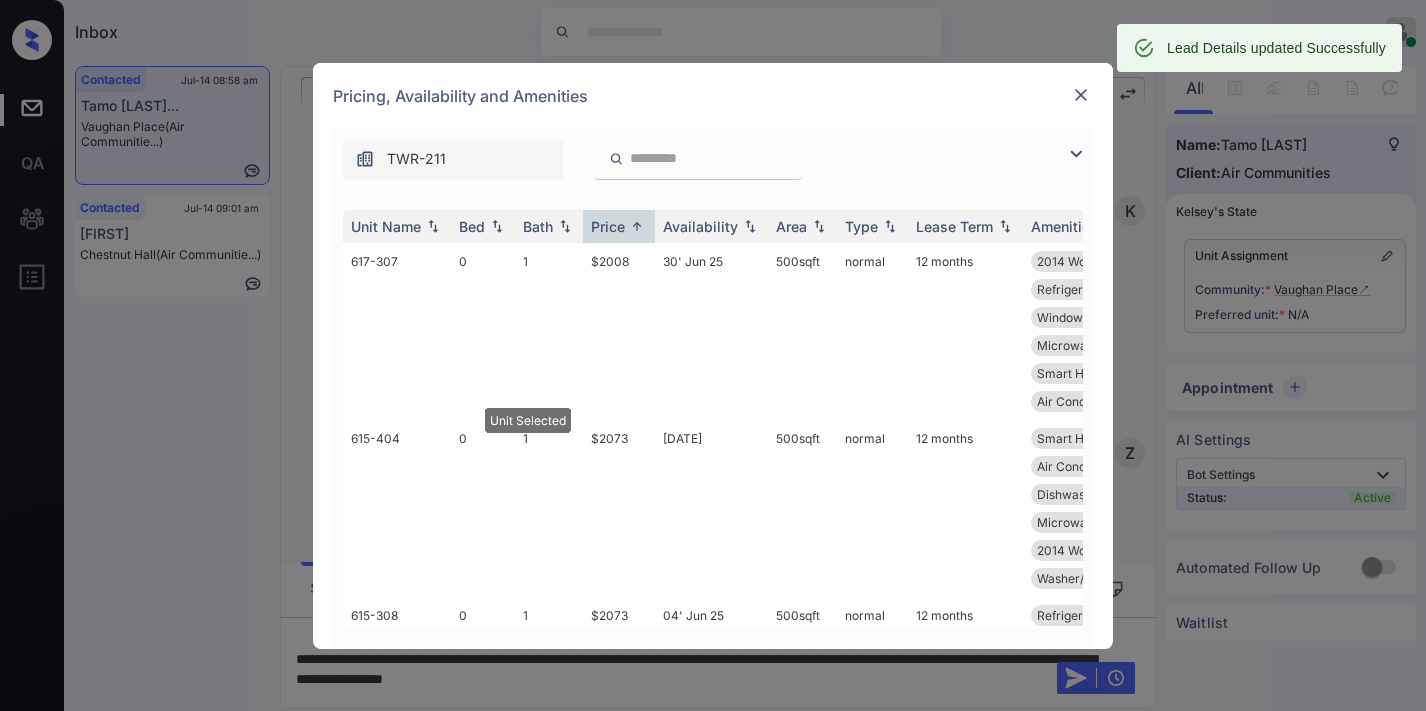 click at bounding box center (1081, 95) 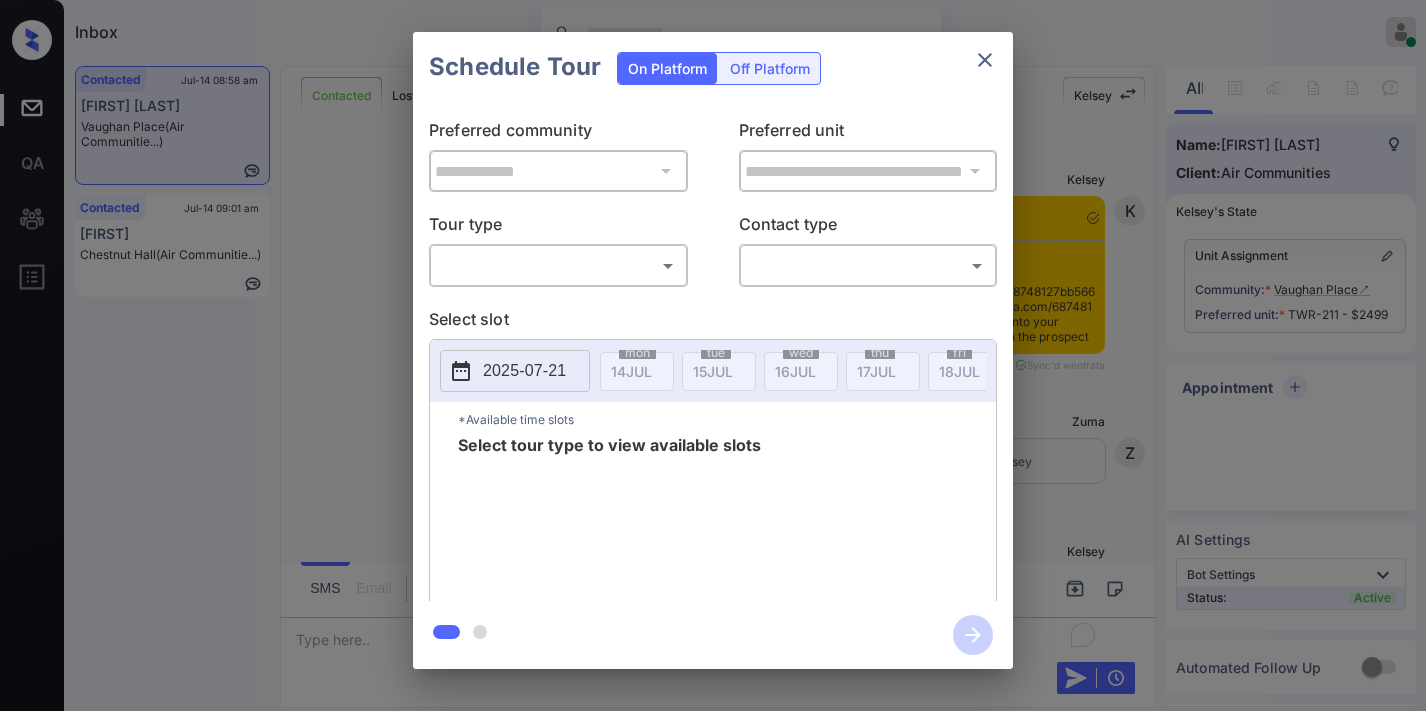 scroll, scrollTop: 0, scrollLeft: 0, axis: both 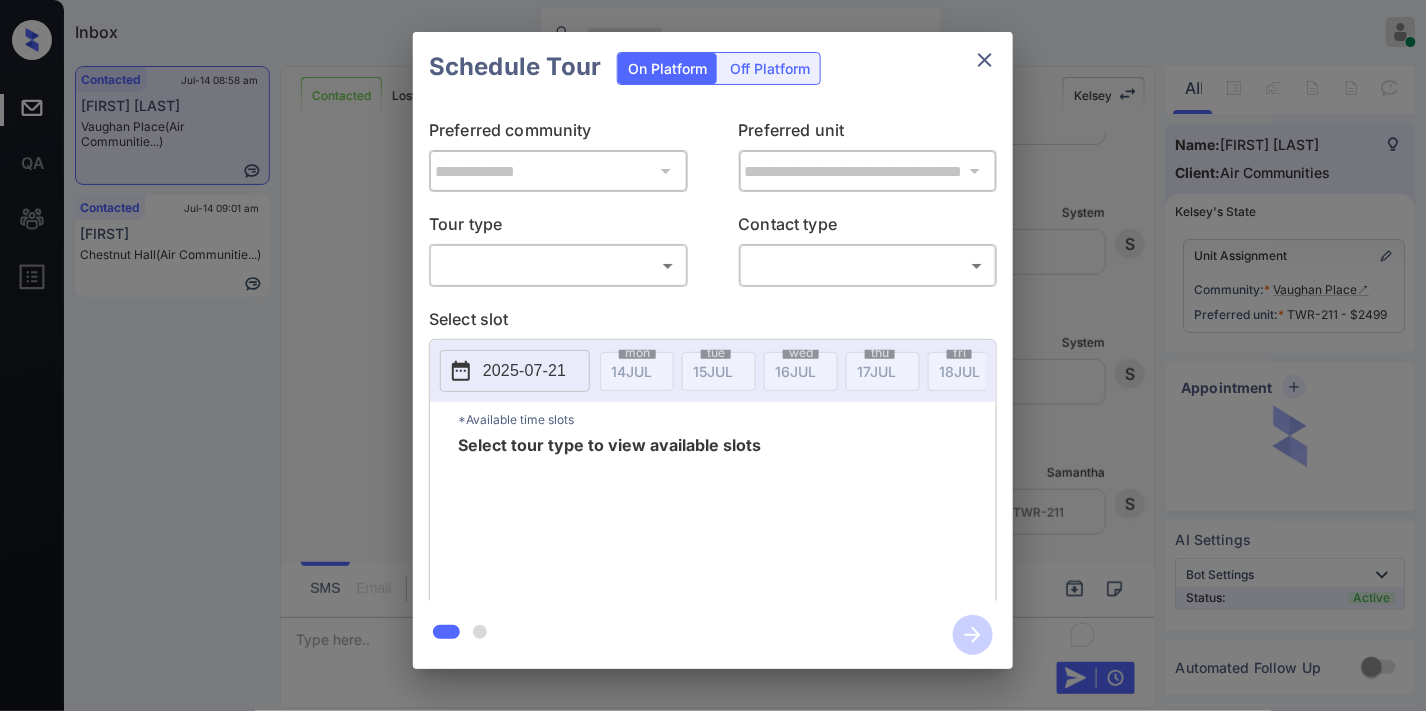 click on "Inbox Samantha Soliven Online Set yourself   offline Set yourself   on break Profile Switch to  dark  mode Sign out Contacted Jul-14 08:58 am   Tamo Matiashvi... Vaughan Place  (Air Communitie...) Contacted Jul-14 09:01 am   Carley Chestnut Hall  (Air Communitie...) Contacted Lost Lead Sentiment: Angry Upon sliding the acknowledgement:  Lead will move to lost stage. * ​ SMS and call option will be set to opt out. AFM will be turned off for the lead. Kelsey New Message Kelsey Notes Note: <a href="https://conversation.getzuma.com/68748127bb566267d118893f">https://conversation.getzuma.com/68748127bb566267d118893f</a> - Paste this link into your browser to view Kelsey’s conversation with the prospect Jul 13, 2025 09:01 pm  Sync'd w  entrata K New Message Zuma Lead transferred to leasing agent: kelsey Jul 13, 2025 09:01 pm Z New Message Kelsey Due to the activation of disableLeadTransfer feature flag, Kelsey will no longer transfer ownership of this CRM guest card Jul 13, 2025 09:01 pm K New Message Agent A A" at bounding box center [713, 355] 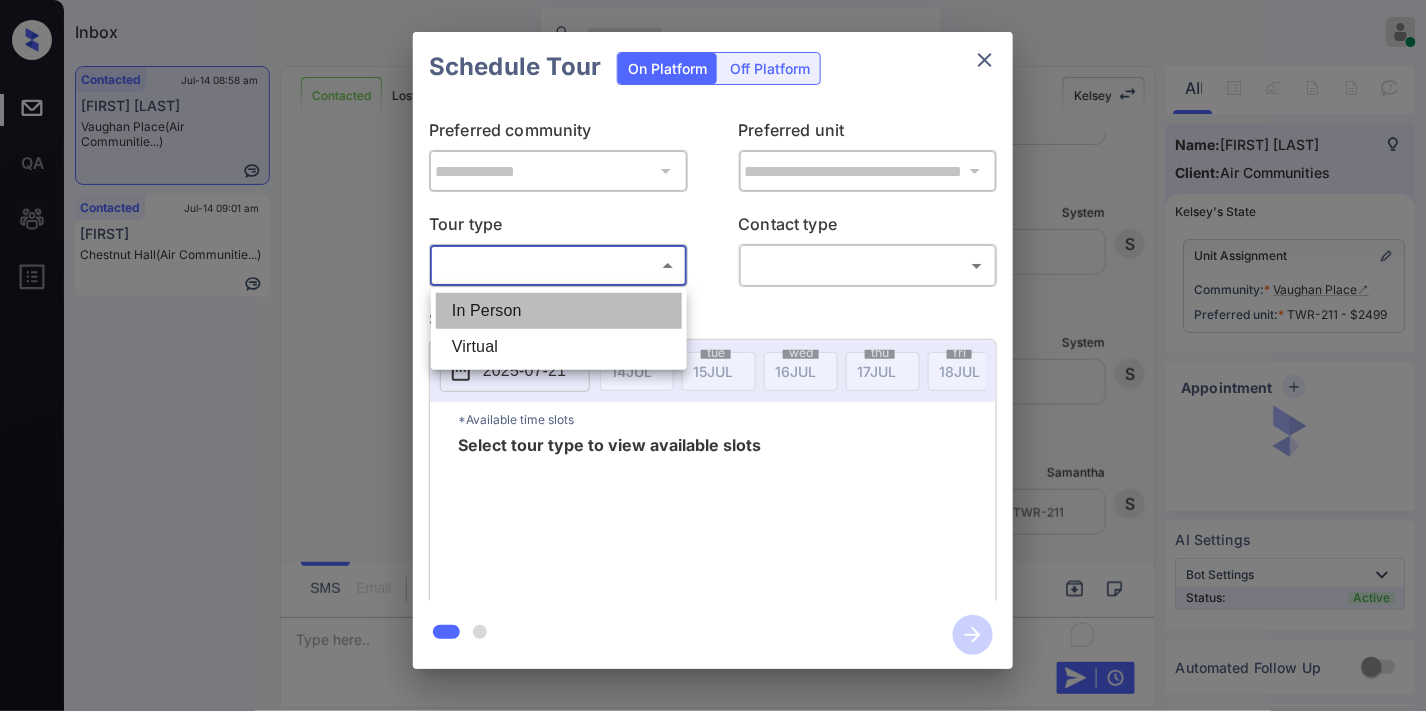 click on "In Person" at bounding box center [559, 311] 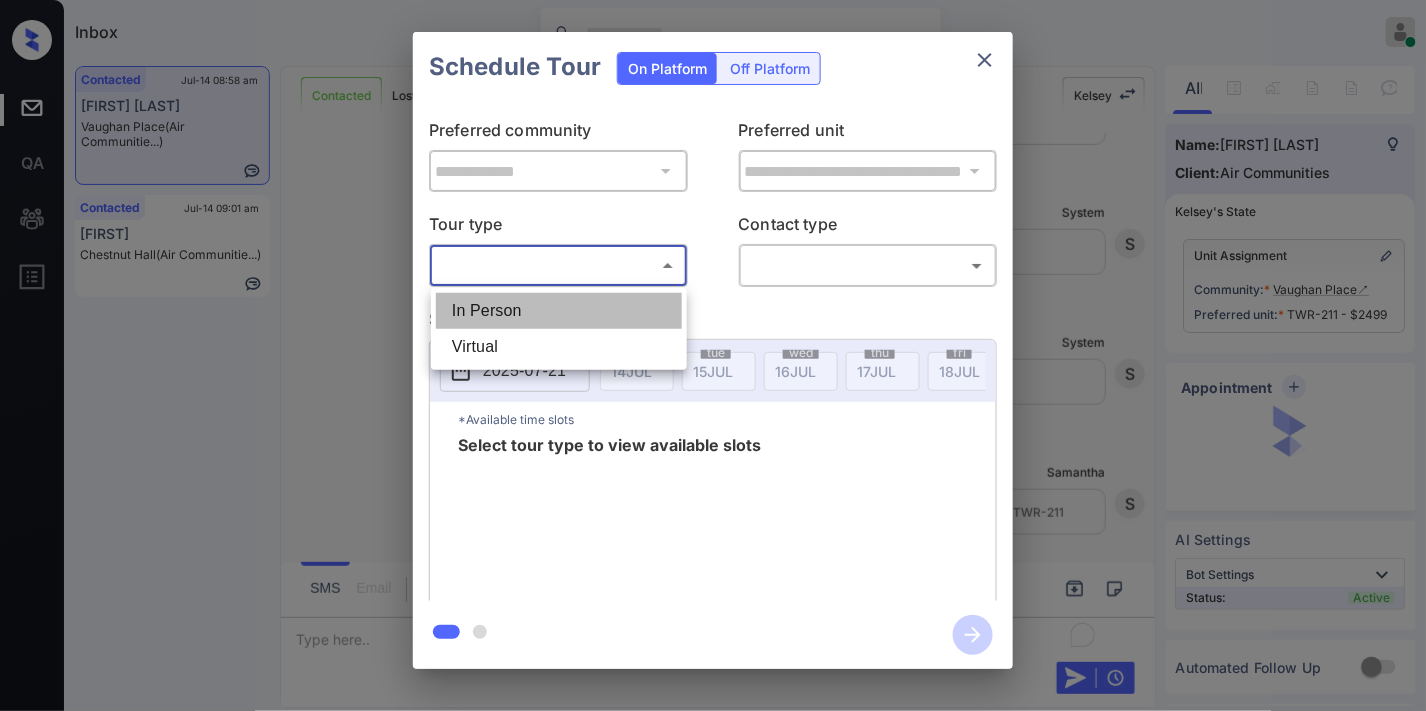 type on "********" 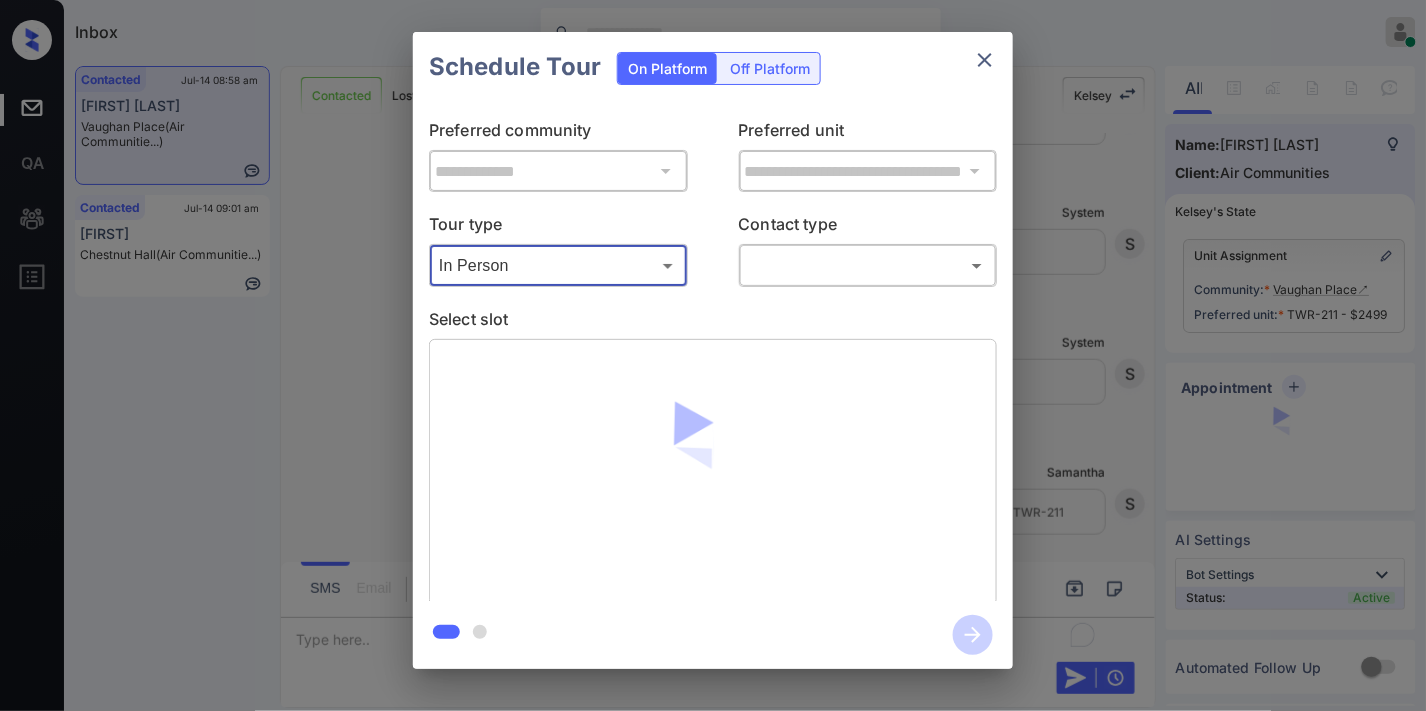 click on "Inbox Samantha Soliven Online Set yourself   offline Set yourself   on break Profile Switch to  dark  mode Sign out Contacted Jul-14 08:58 am   Tamo Matiashvi... Vaughan Place  (Air Communitie...) Contacted Jul-14 09:01 am   Carley Chestnut Hall  (Air Communitie...) Contacted Lost Lead Sentiment: Angry Upon sliding the acknowledgement:  Lead will move to lost stage. * ​ SMS and call option will be set to opt out. AFM will be turned off for the lead. Kelsey New Message Kelsey Notes Note: <a href="https://conversation.getzuma.com/68748127bb566267d118893f">https://conversation.getzuma.com/68748127bb566267d118893f</a> - Paste this link into your browser to view Kelsey’s conversation with the prospect Jul 13, 2025 09:01 pm  Sync'd w  entrata K New Message Zuma Lead transferred to leasing agent: kelsey Jul 13, 2025 09:01 pm Z New Message Kelsey Due to the activation of disableLeadTransfer feature flag, Kelsey will no longer transfer ownership of this CRM guest card Jul 13, 2025 09:01 pm K New Message Agent A A" at bounding box center (713, 355) 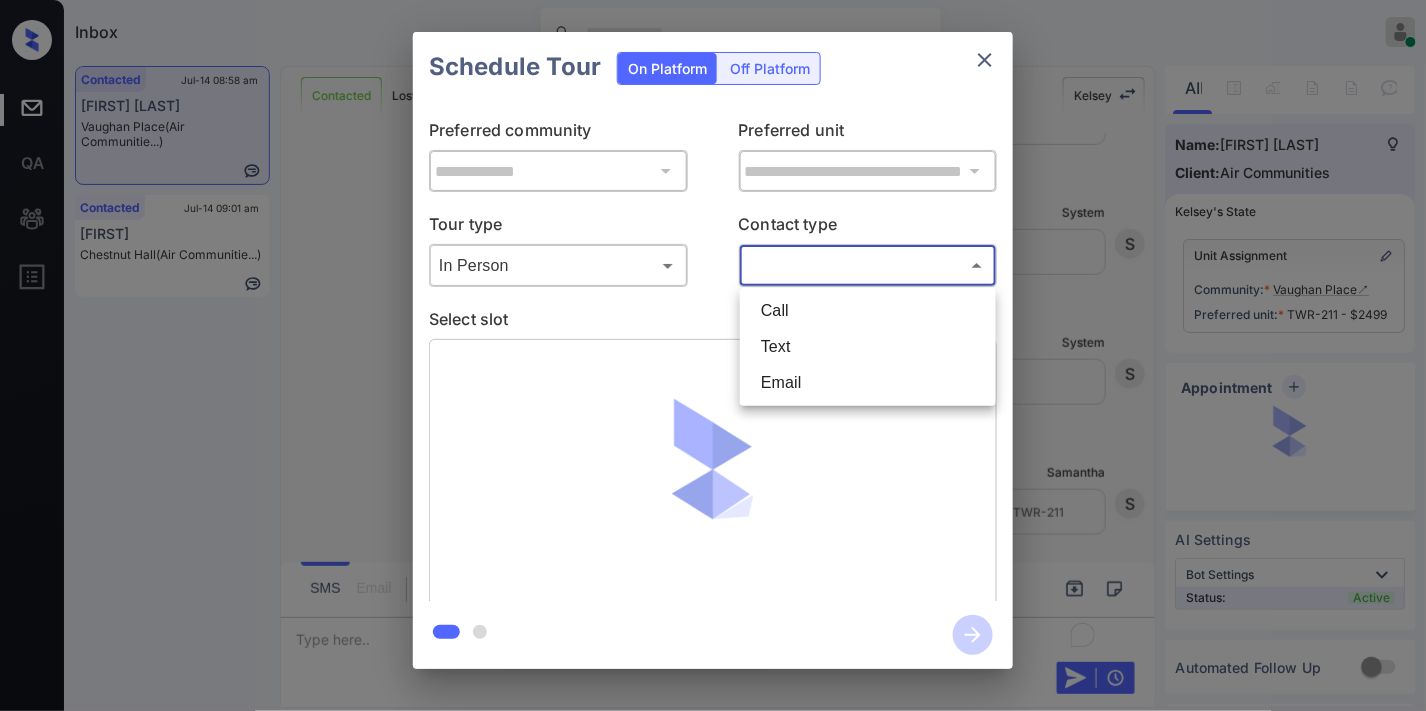 click on "Email" at bounding box center (868, 383) 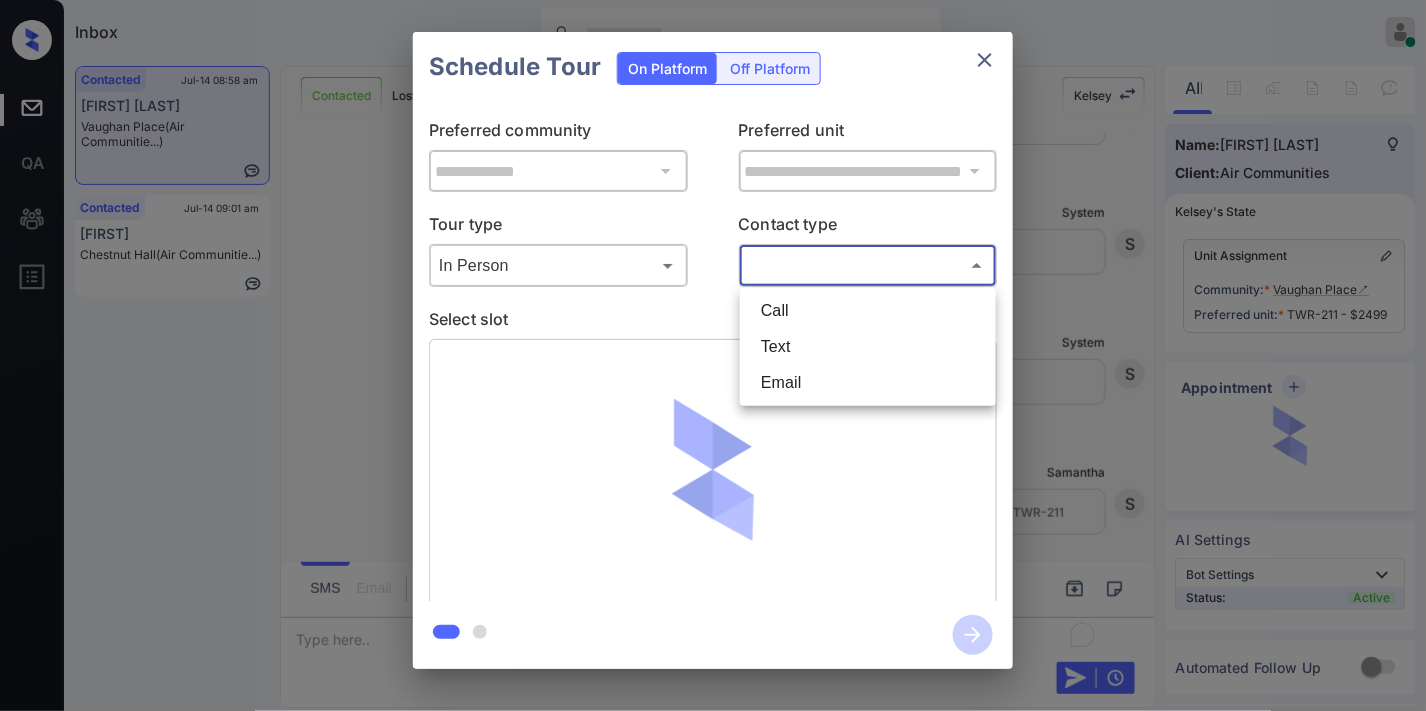 type on "*****" 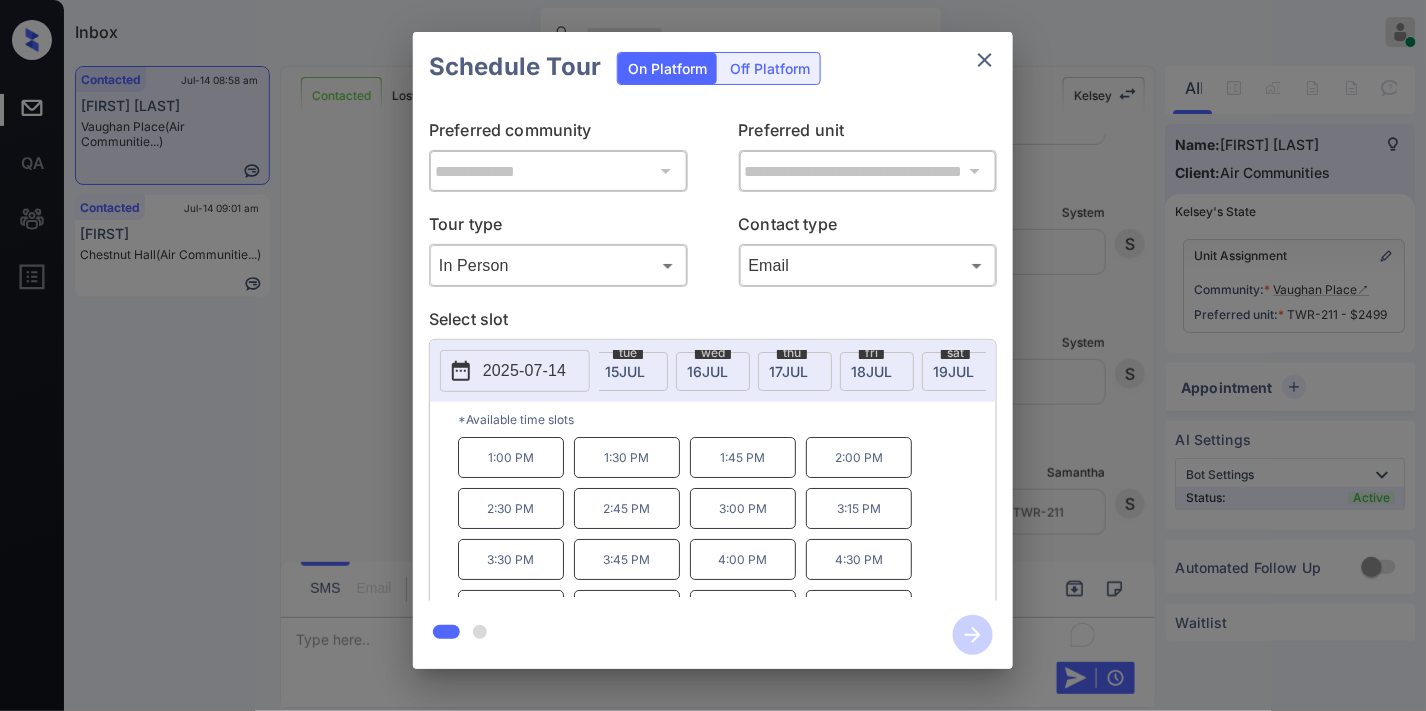 scroll, scrollTop: 0, scrollLeft: 133, axis: horizontal 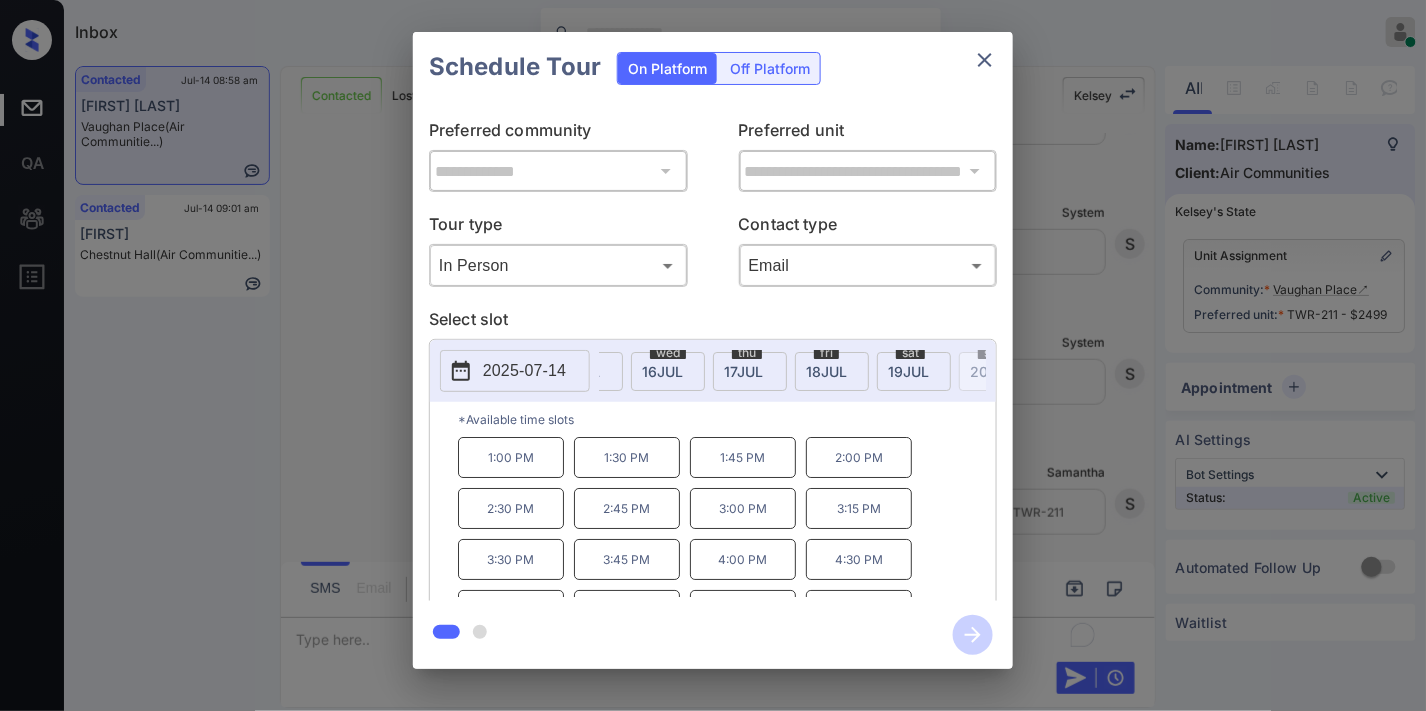 click on "sat 19 JUL" at bounding box center (914, 371) 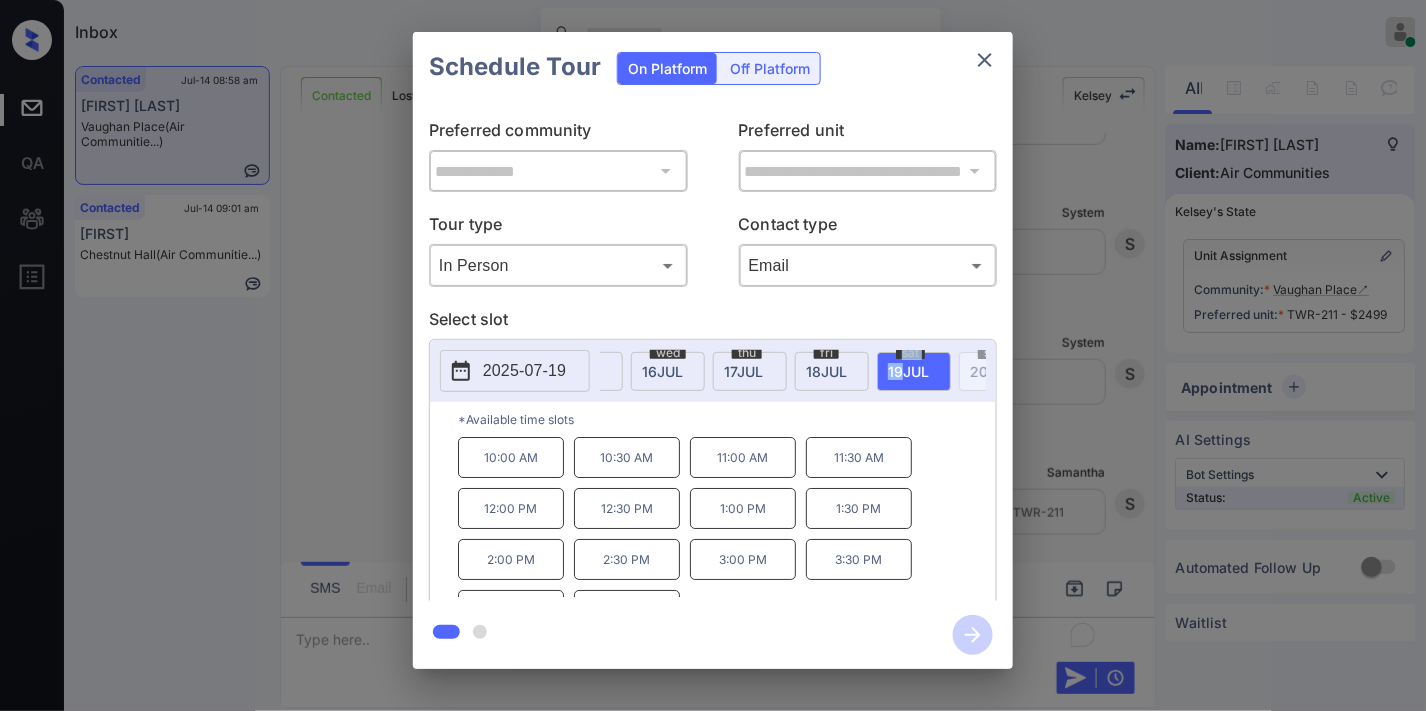scroll, scrollTop: 34, scrollLeft: 0, axis: vertical 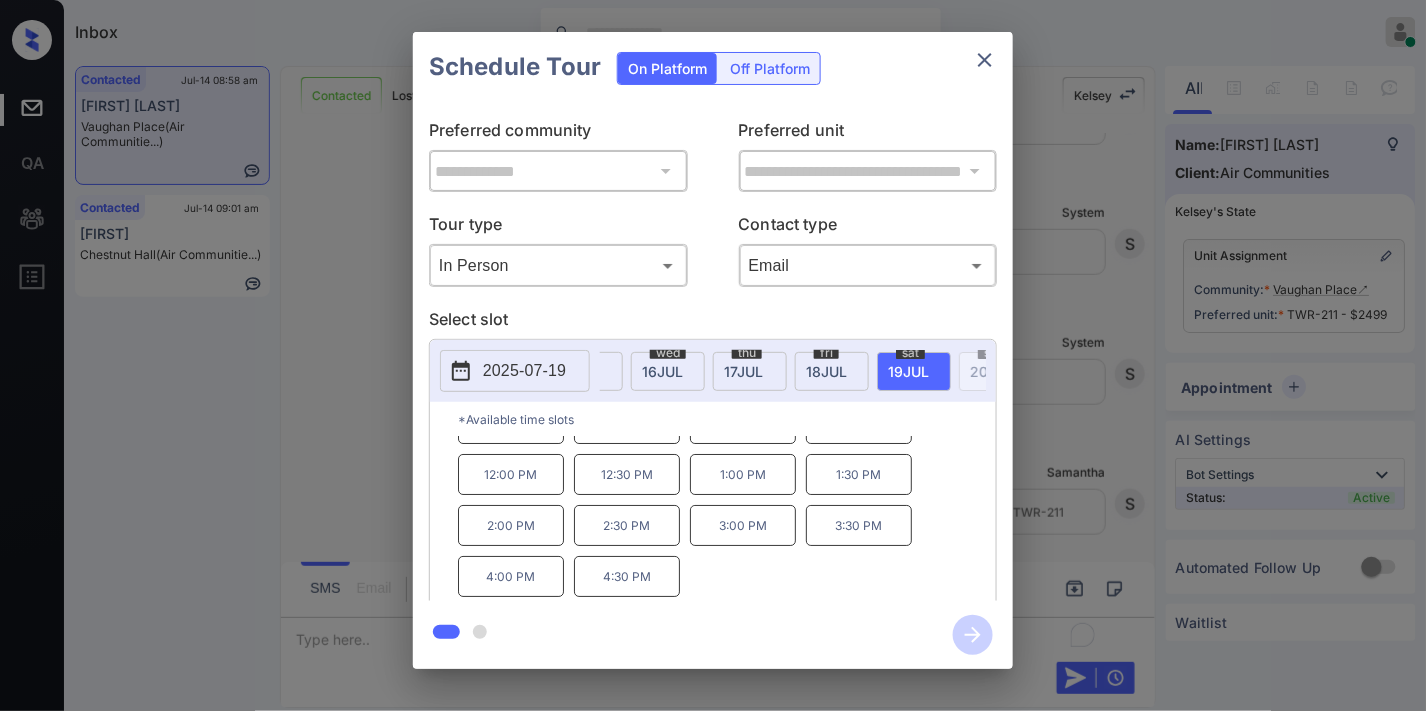 click on "4:30 PM" at bounding box center (627, 576) 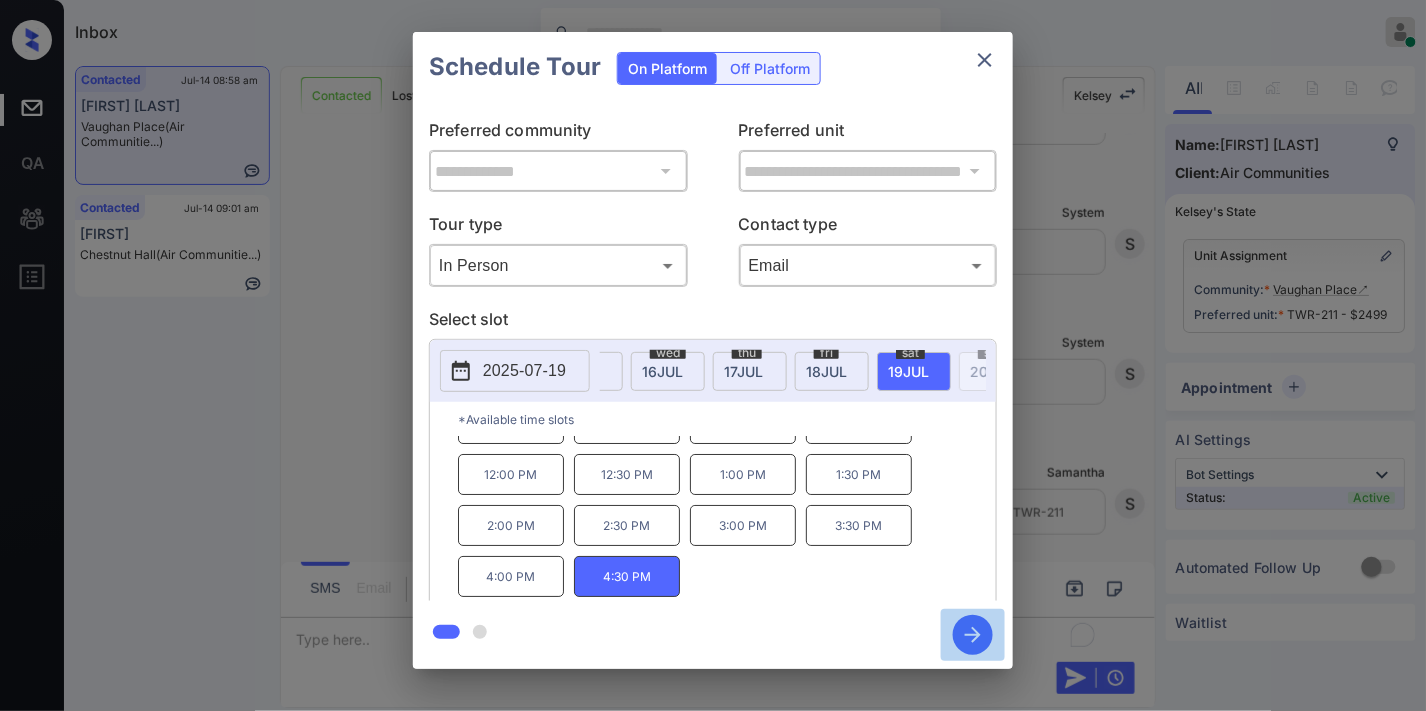 click 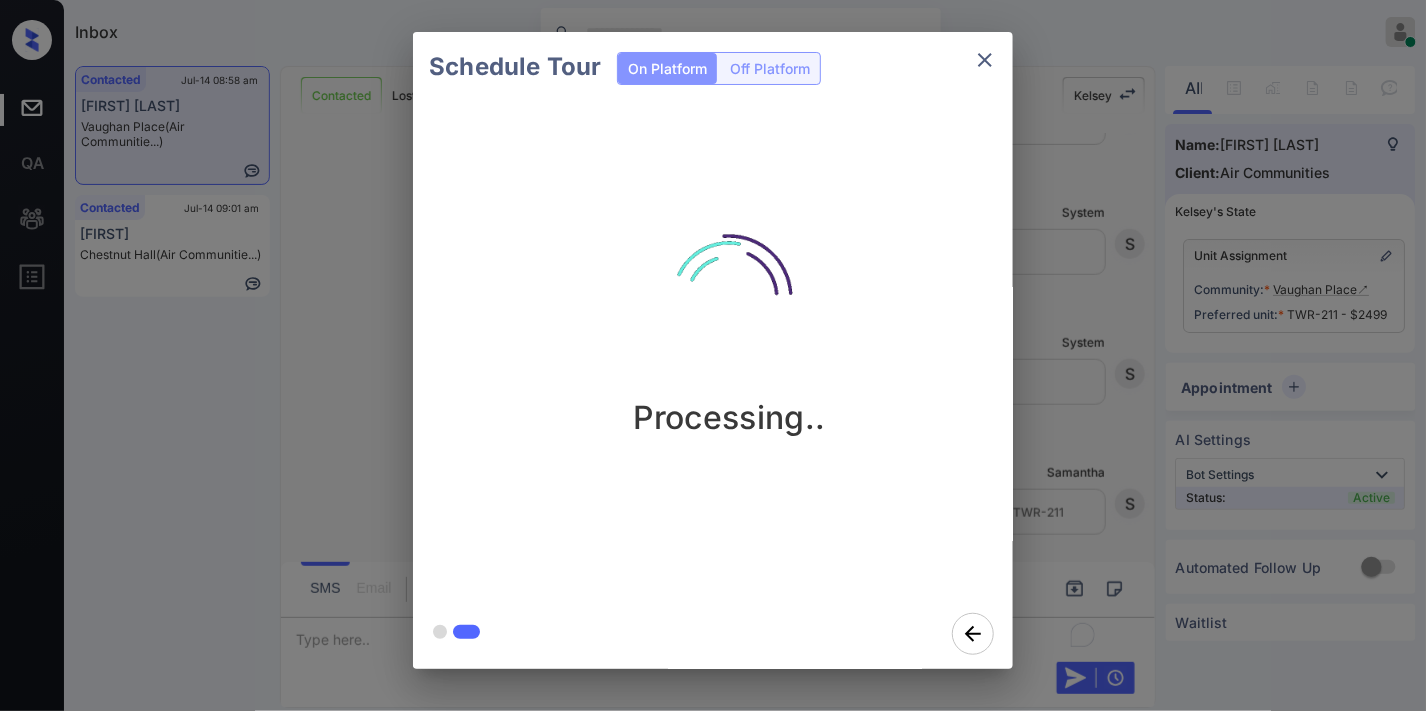 scroll, scrollTop: 5197, scrollLeft: 0, axis: vertical 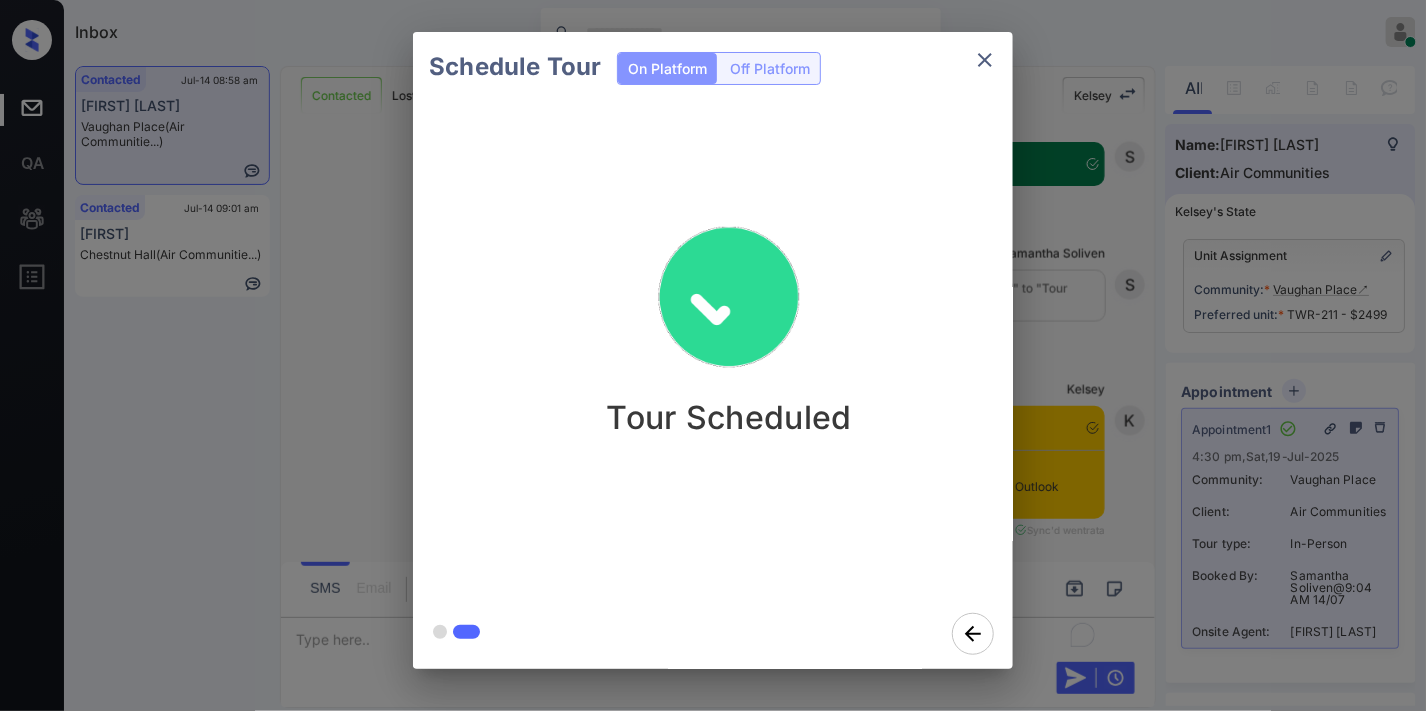 click on "Tour Scheduled" at bounding box center (729, 350) 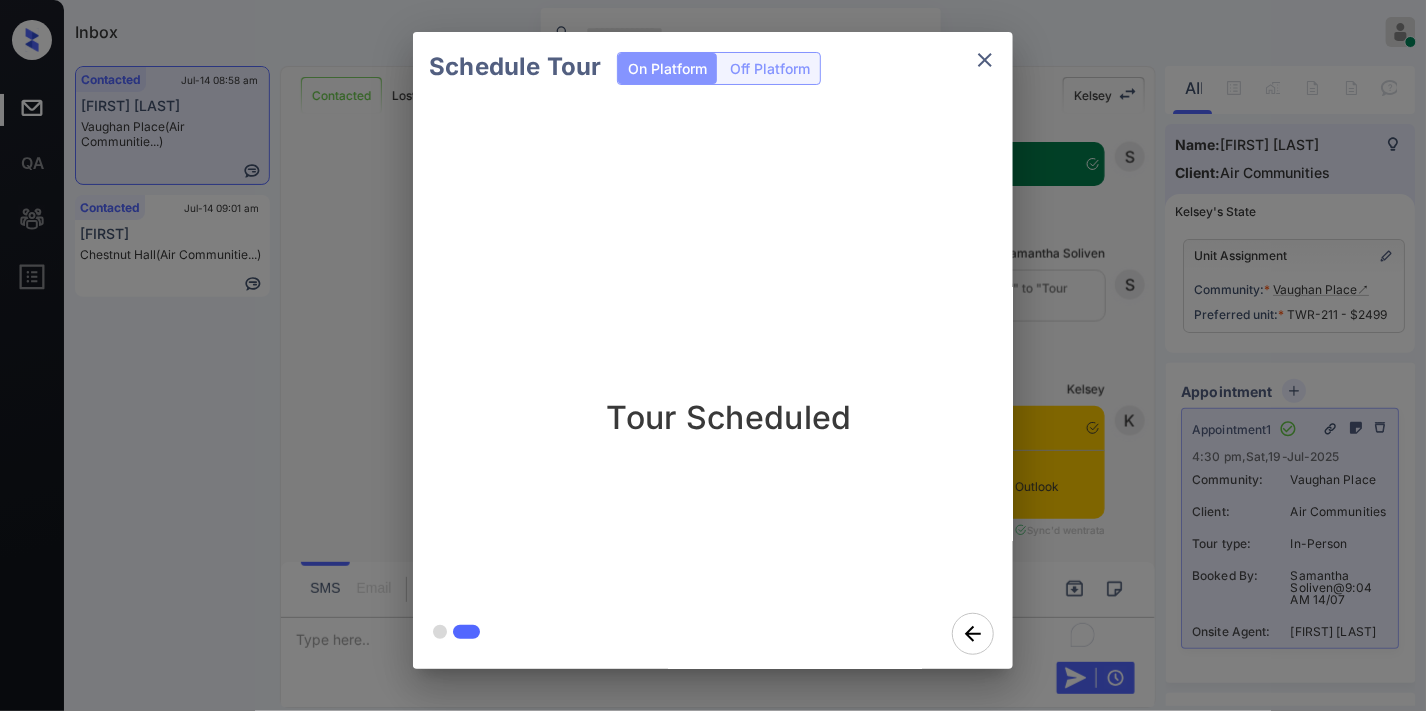 click at bounding box center (985, 60) 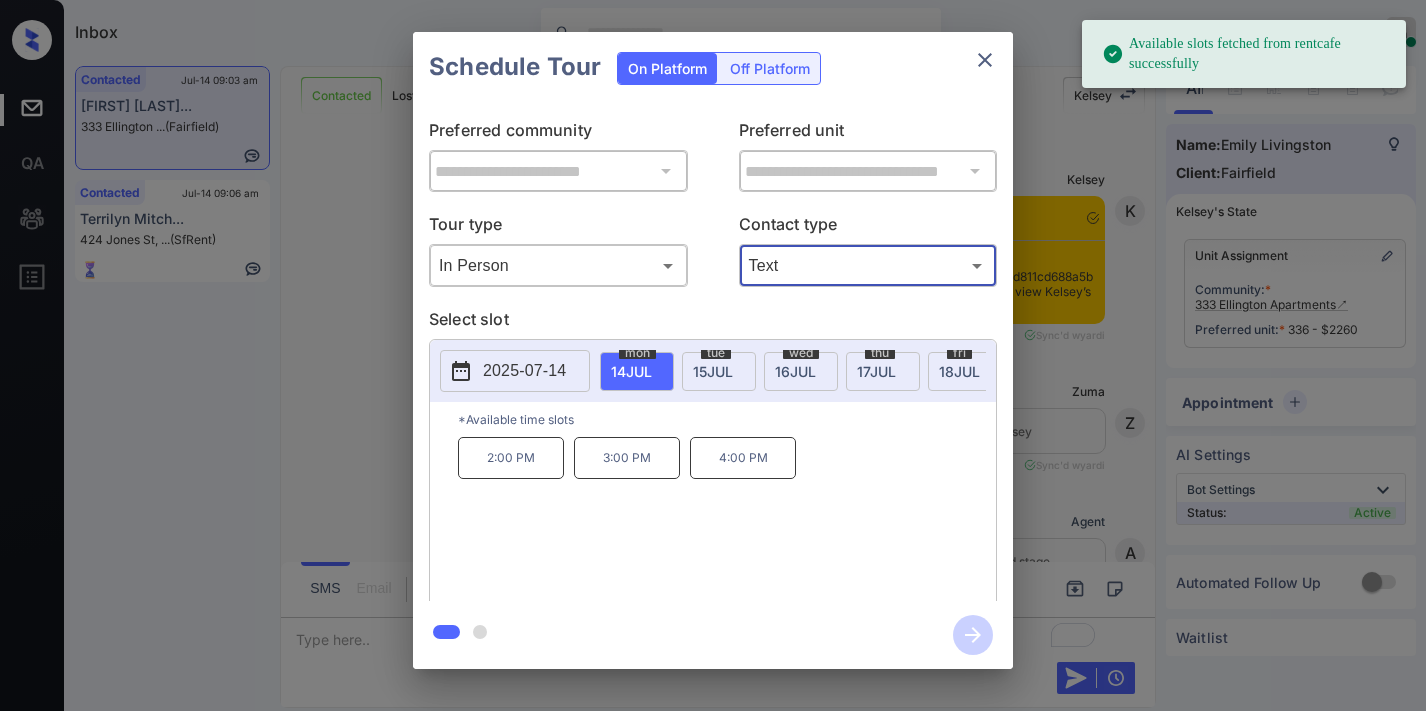 scroll, scrollTop: 0, scrollLeft: 0, axis: both 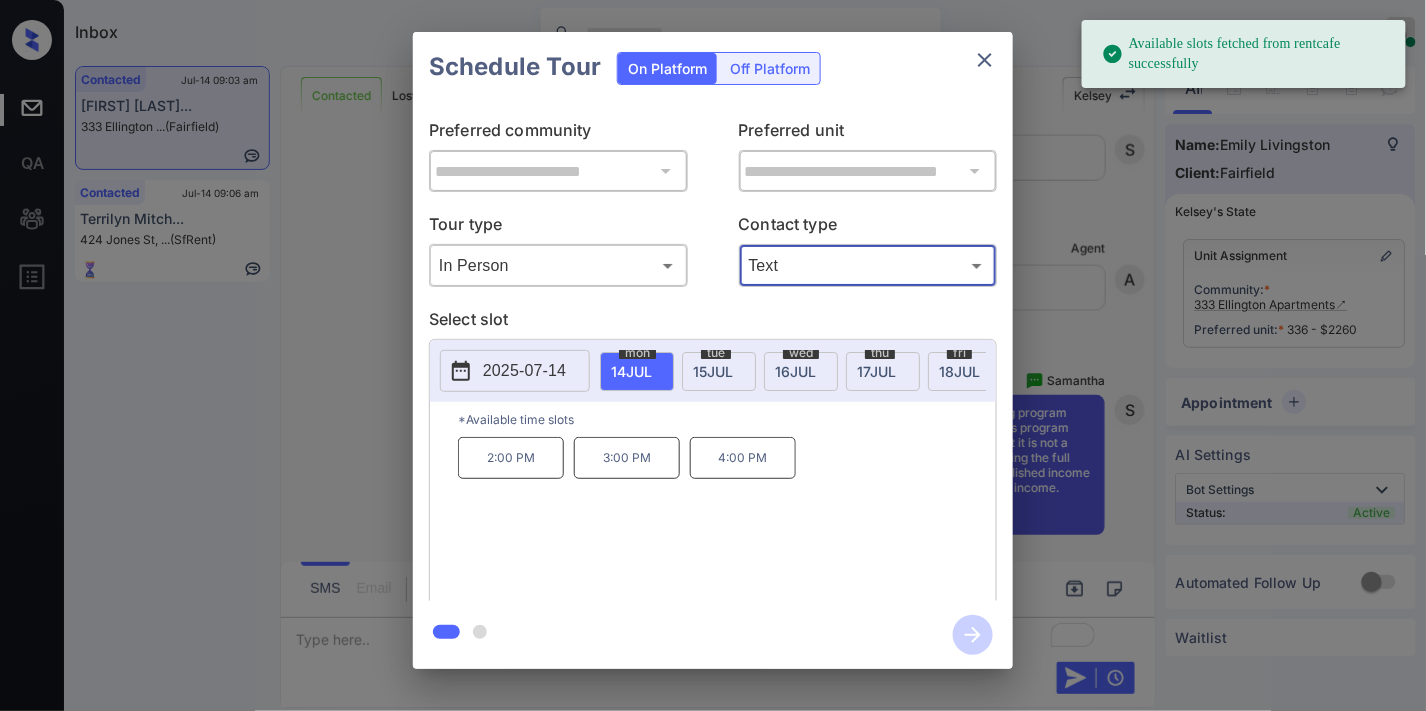 click on "2025-07-14" at bounding box center (515, 371) 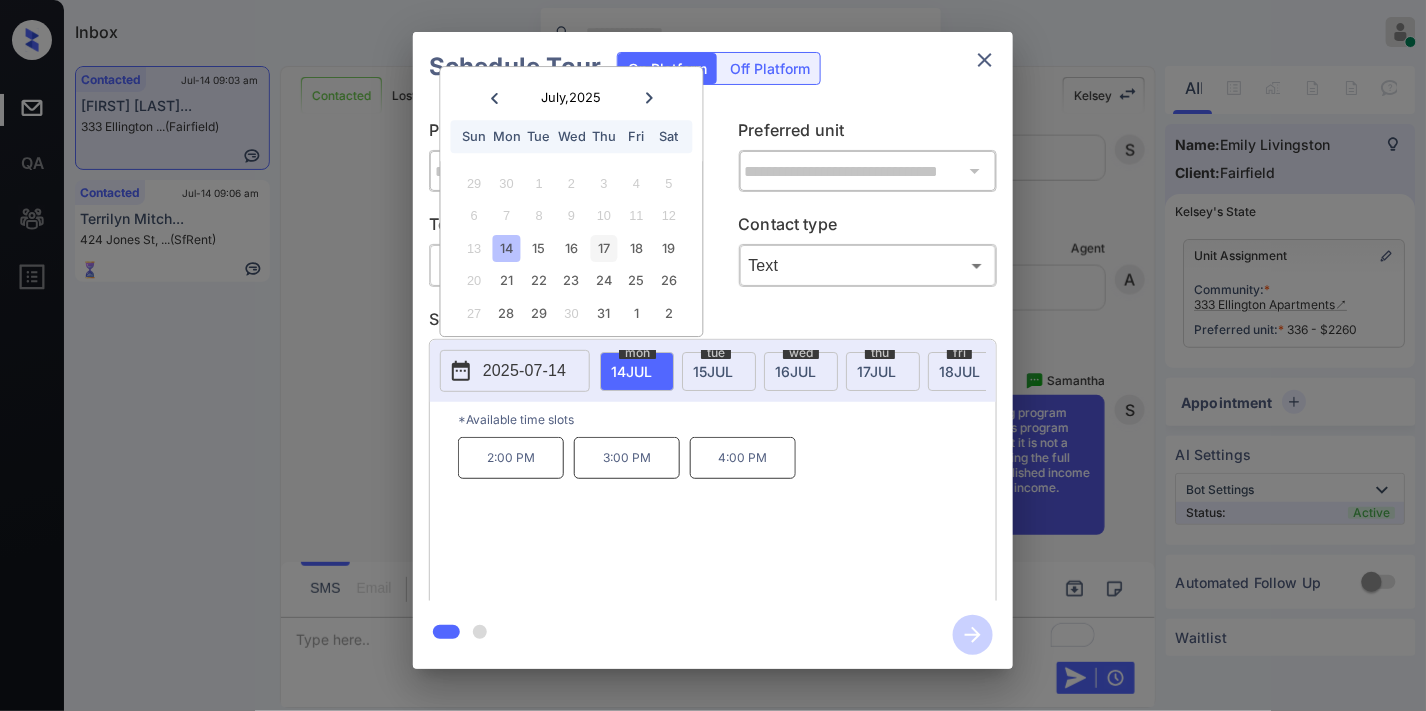 click on "17" at bounding box center [604, 248] 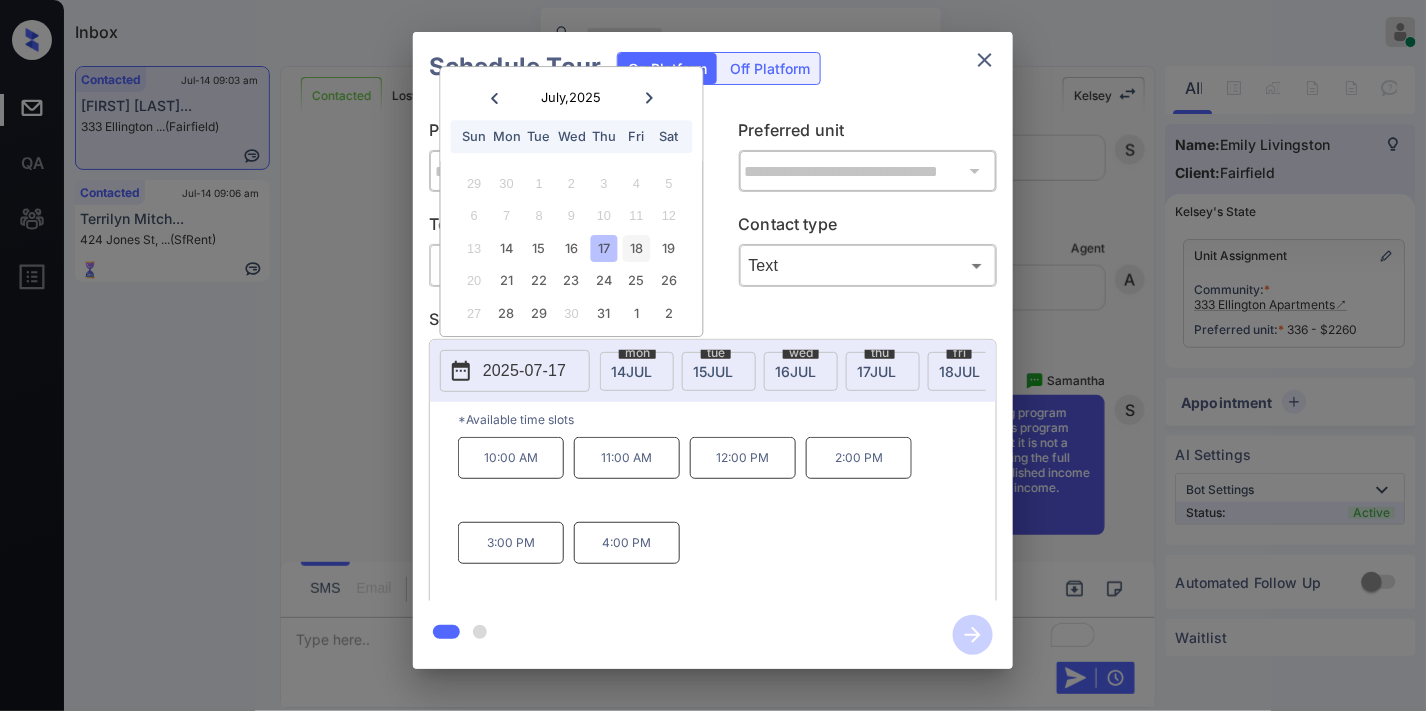 click on "18" at bounding box center [636, 248] 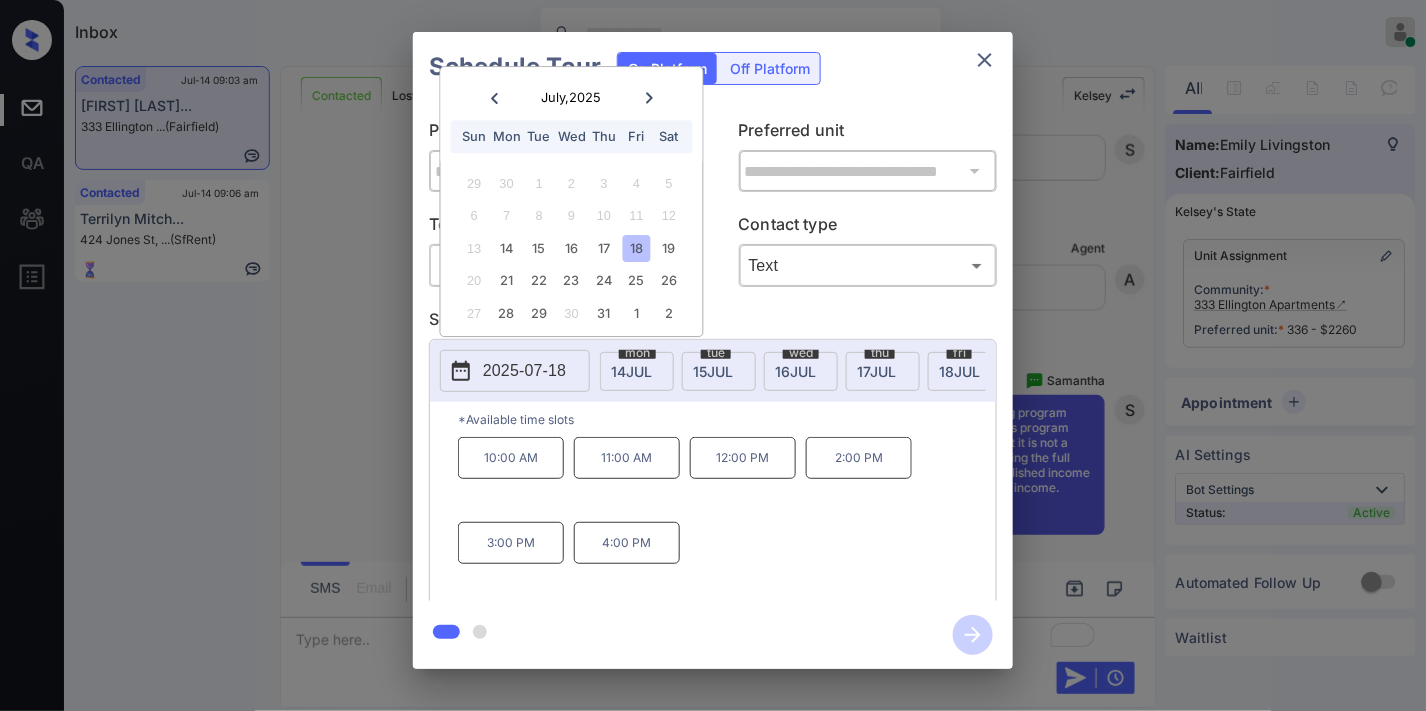 click on "3:00 PM" at bounding box center [511, 543] 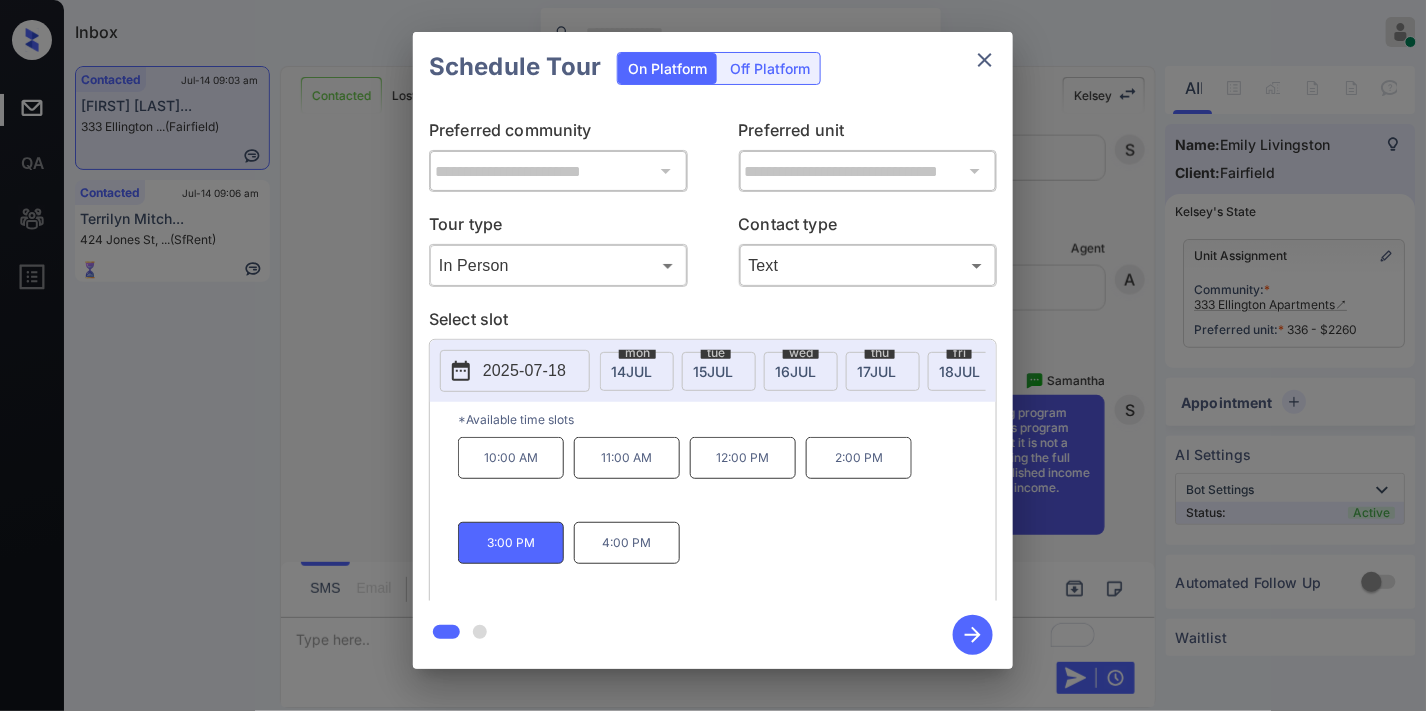 click 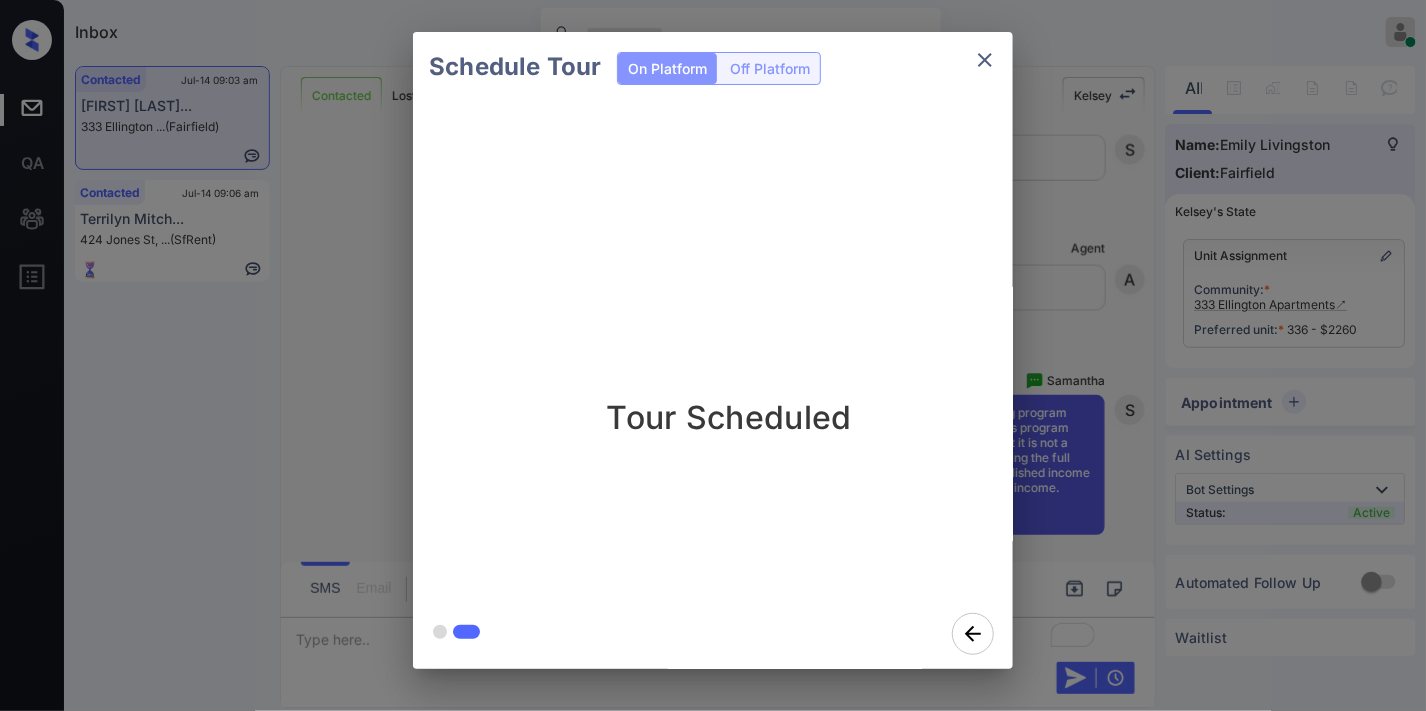 click 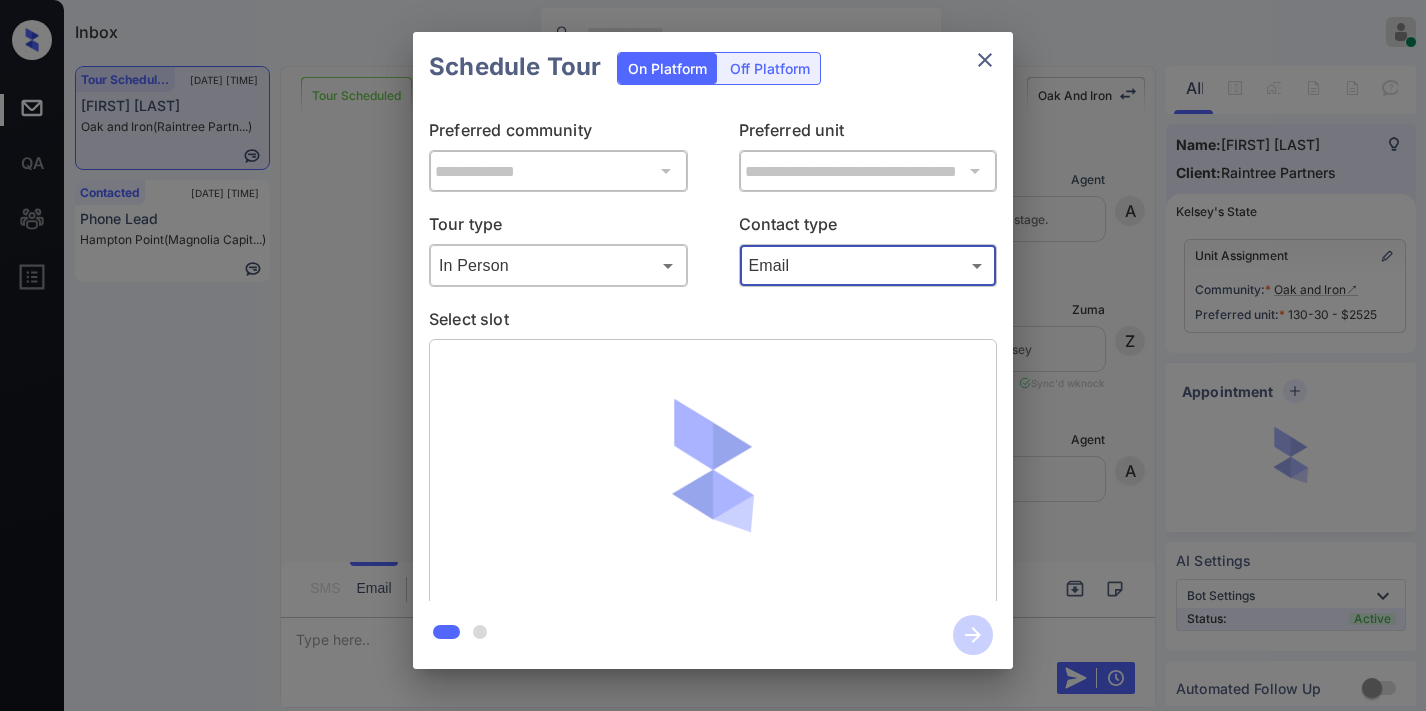 scroll, scrollTop: 0, scrollLeft: 0, axis: both 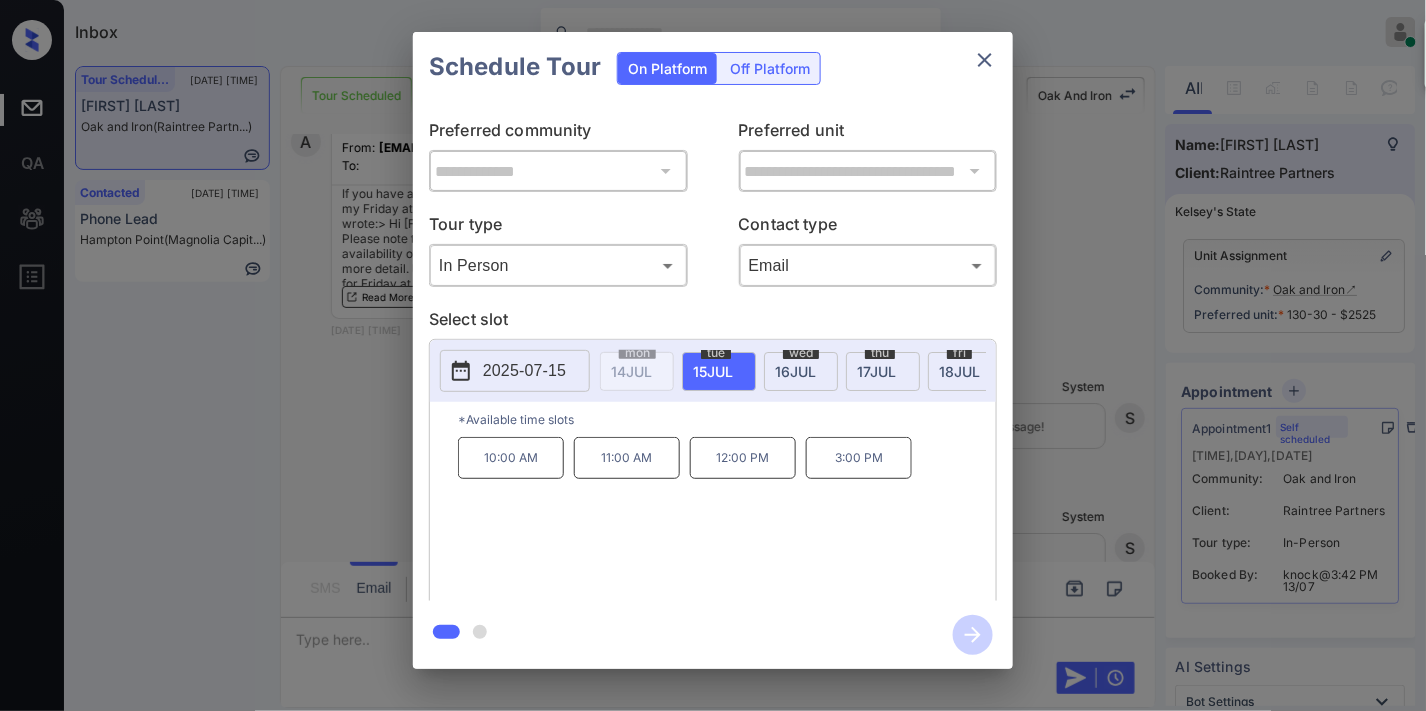 click on "2025-07-15" at bounding box center (524, 371) 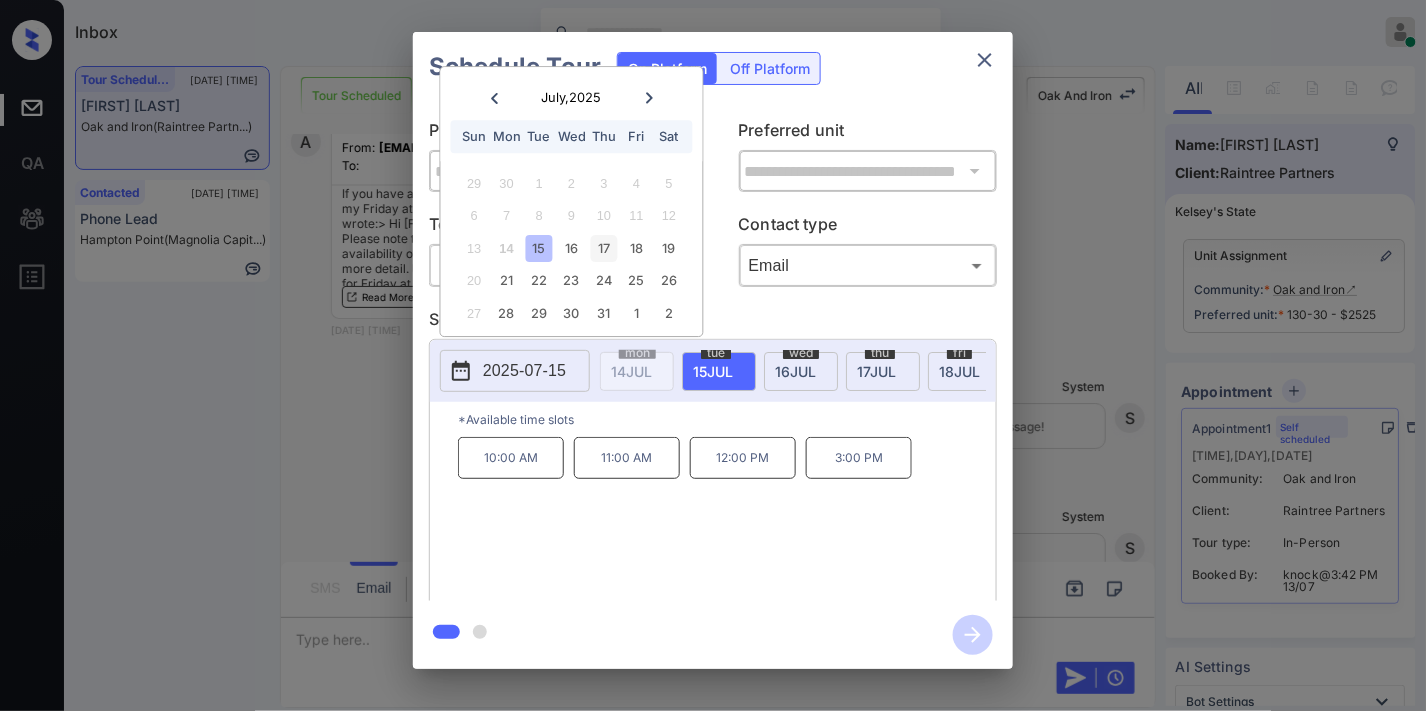 click on "17" at bounding box center (604, 248) 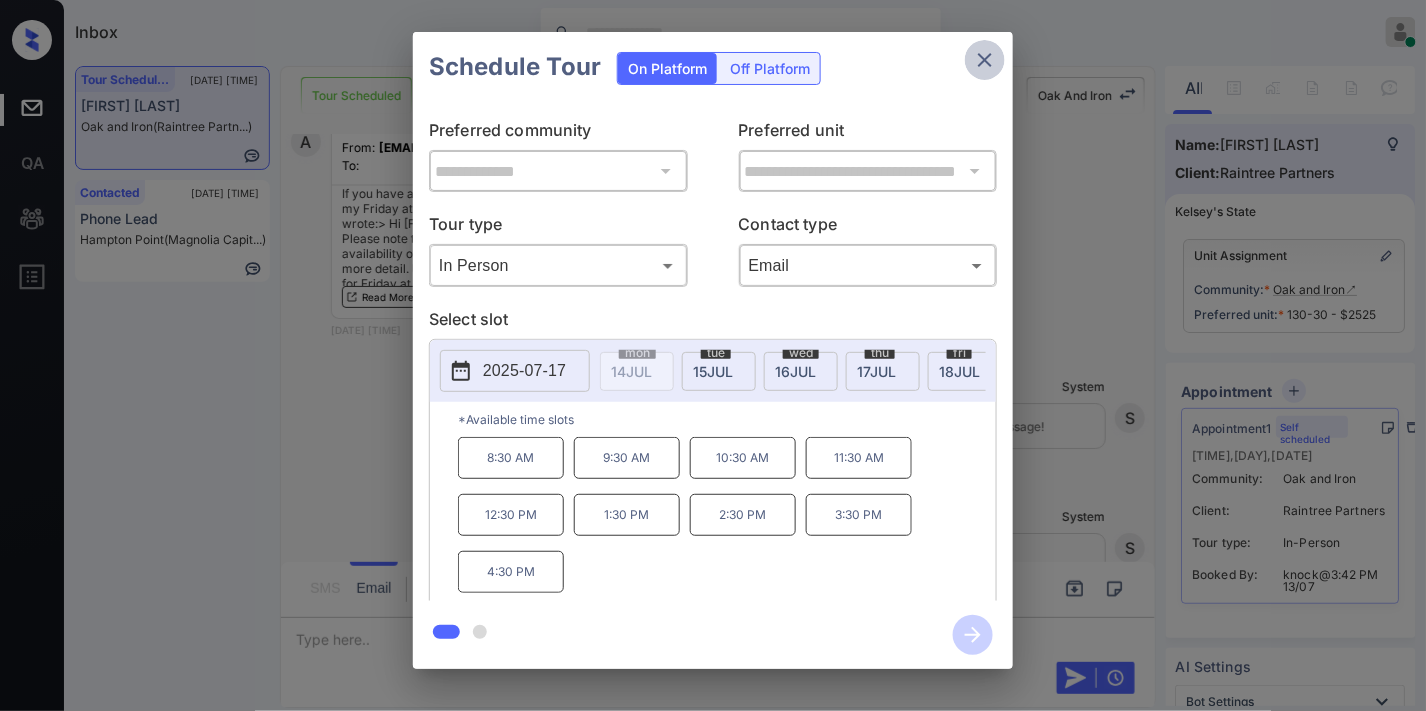 click 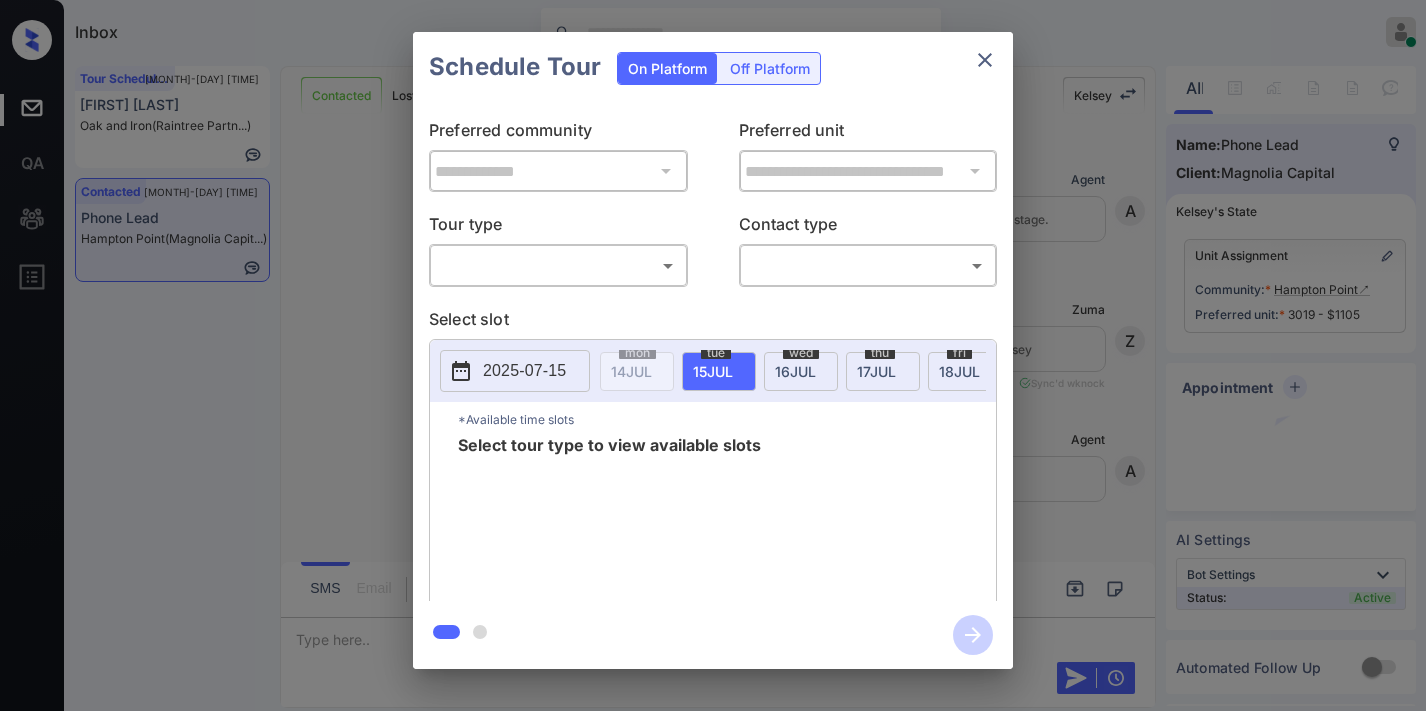 click on "Inbox [FIRST] [LAST] Online Set yourself   offline Set yourself   on break Profile Switch to  dark  mode Sign out Tour Scheduled [MONTH]-[DAY] [TIME]   [FIRST] [LAST] Oak and Iron   (Raintree Partn...) Contacted [MONTH]-[DAY] [TIME]   Phone Lead Hampton Point  (Magnolia Capit...) Contacted Lost Lead Sentiment: Angry Upon sliding the acknowledgement:  Lead will move to lost stage. * ​ SMS and call option will be set to opt out. AFM will be turned off for the lead. [FIRST] New Message Agent Lead created via webhook in Inbound stage. [MONTH] [DAY], [YEAR] [TIME] A New Message Zuma Lead transferred to leasing agent: [FIRST] [MONTH] [DAY], [YEAR] [TIME]  Sync'd w  knock Z New Message Agent AFM Request sent to [FIRST]. [MONTH] [DAY], [YEAR] [TIME] A New Message [FIRST] Hi . This is [FIRST] with Hampton Point. We’d love to have you come tour with us. What’s a good day and time for you? [MONTH] [DAY], [YEAR] [TIME]   | TemplateAFMSms  Sync'd w  knock K New Message [FIRST] Lead archived by [FIRST]! [MONTH] [DAY], [TIME] K New Message [FIRST]   Sync'd w  K" at bounding box center [713, 355] 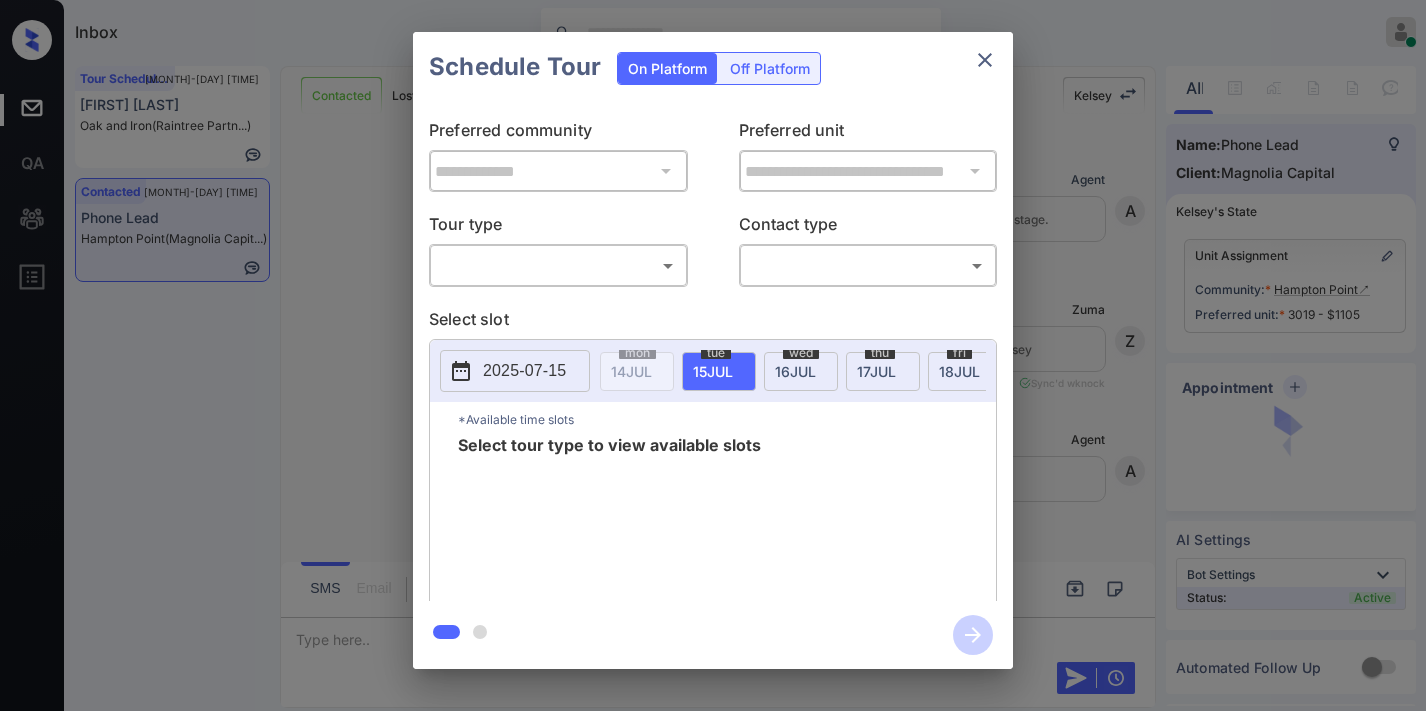 scroll, scrollTop: 0, scrollLeft: 0, axis: both 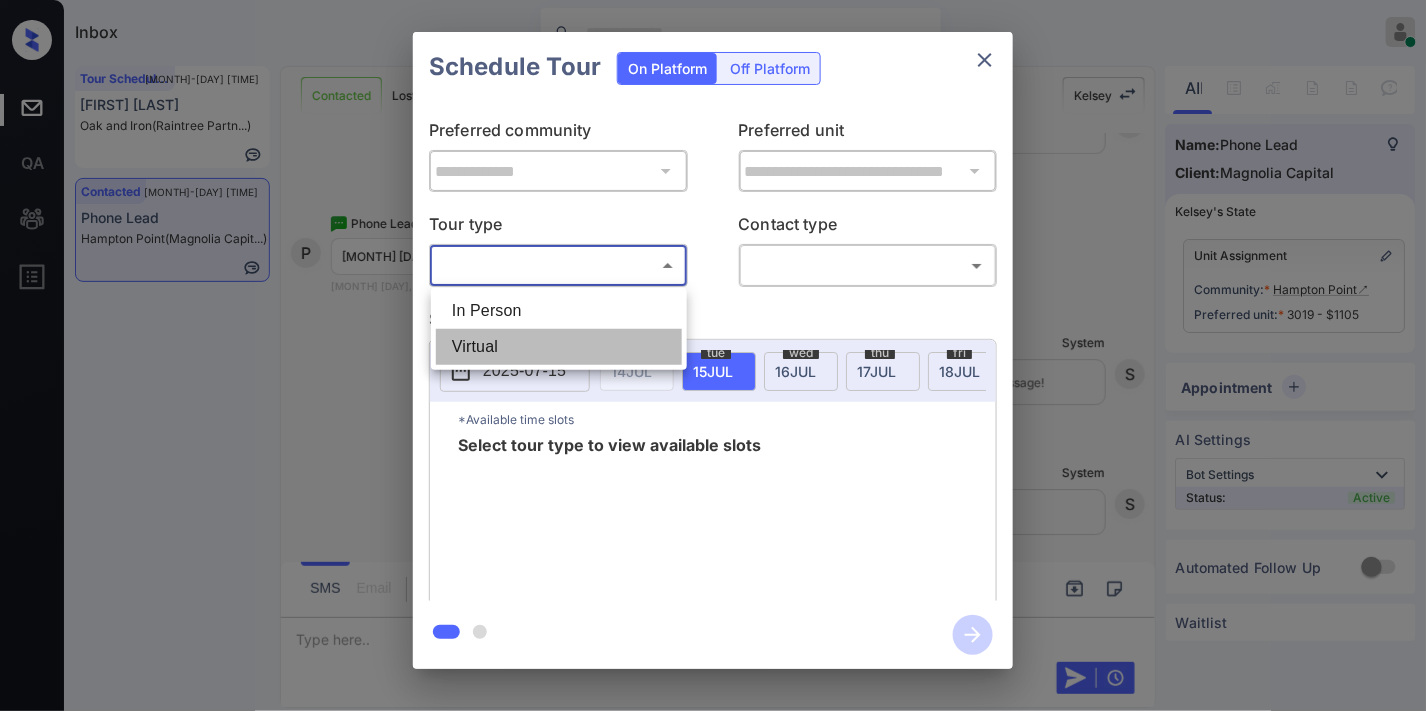 click on "Virtual" at bounding box center (559, 347) 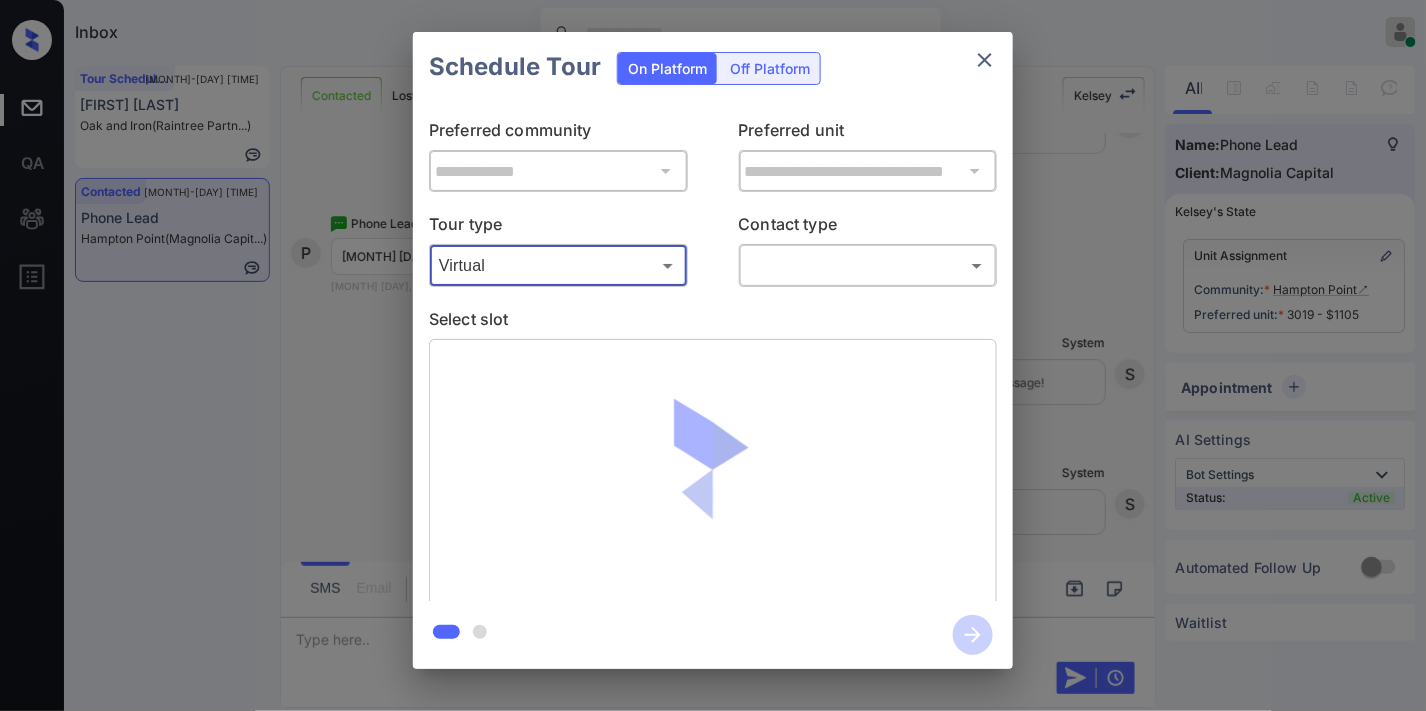 click on "Inbox [FIRST] [LAST] Online Set yourself   offline Set yourself   on break Profile Switch to  dark  mode Sign out Tour Scheduled [MONTH]-[DAY] [TIME]   [FIRST] [LAST] Oak and Iron   (Raintree Partn...) Contacted [MONTH]-[DAY] [TIME]   Phone Lead Hampton Point  (Magnolia Capit...) Contacted Lost Lead Sentiment: Angry Upon sliding the acknowledgement:  Lead will move to lost stage. * ​ SMS and call option will be set to opt out. AFM will be turned off for the lead. [FIRST] New Message Agent Lead created via webhook in Inbound stage. [MONTH] [DAY], [YEAR] [TIME] A New Message Zuma Lead transferred to leasing agent: [FIRST] [MONTH] [DAY], [YEAR] [TIME]  Sync'd w  knock Z New Message Agent AFM Request sent to [FIRST]. [MONTH] [DAY], [YEAR] [TIME] A New Message [FIRST] Hi . This is [FIRST] with Hampton Point. We’d love to have you come tour with us. What’s a good day and time for you? [MONTH] [DAY], [YEAR] [TIME]   | TemplateAFMSms  Sync'd w  knock K New Message [FIRST] Lead archived by [FIRST]! [MONTH] [DAY], [TIME] K New Message [FIRST]   Sync'd w  K" at bounding box center [713, 355] 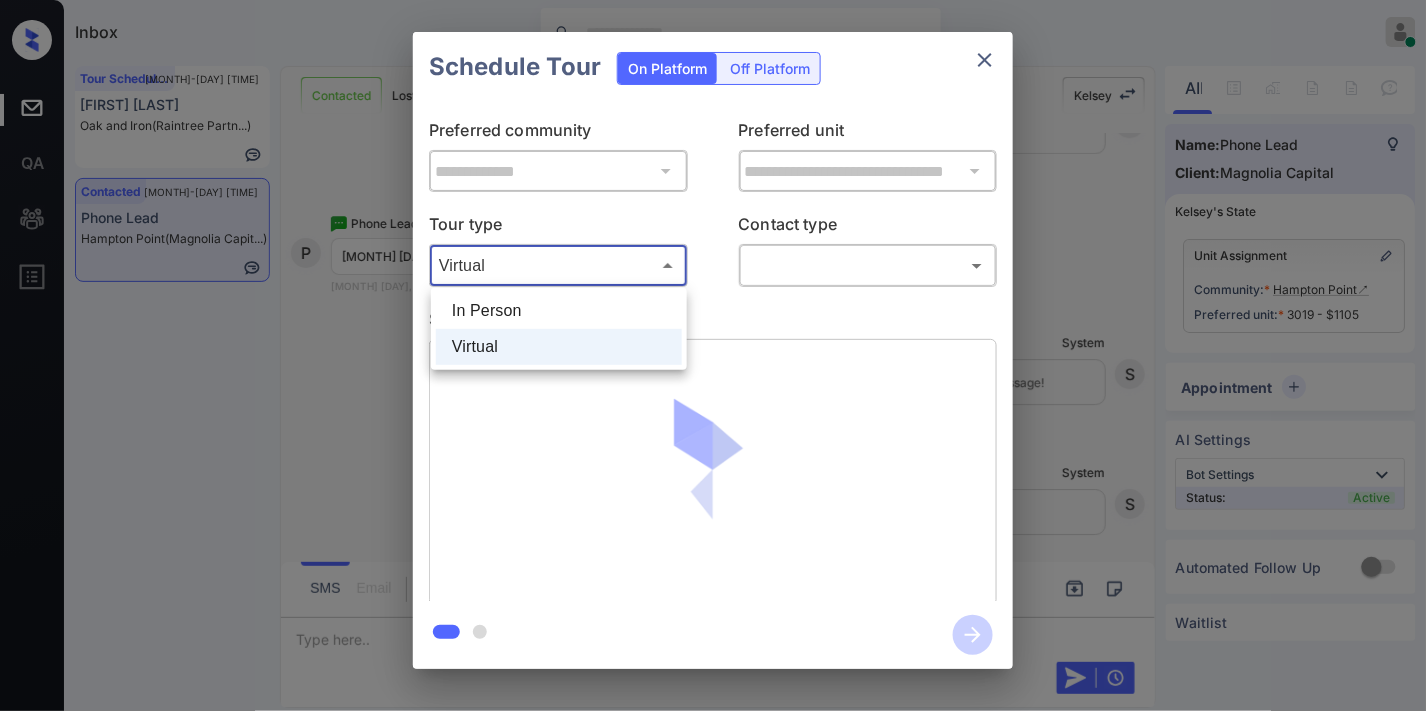 click on "In Person" at bounding box center [559, 311] 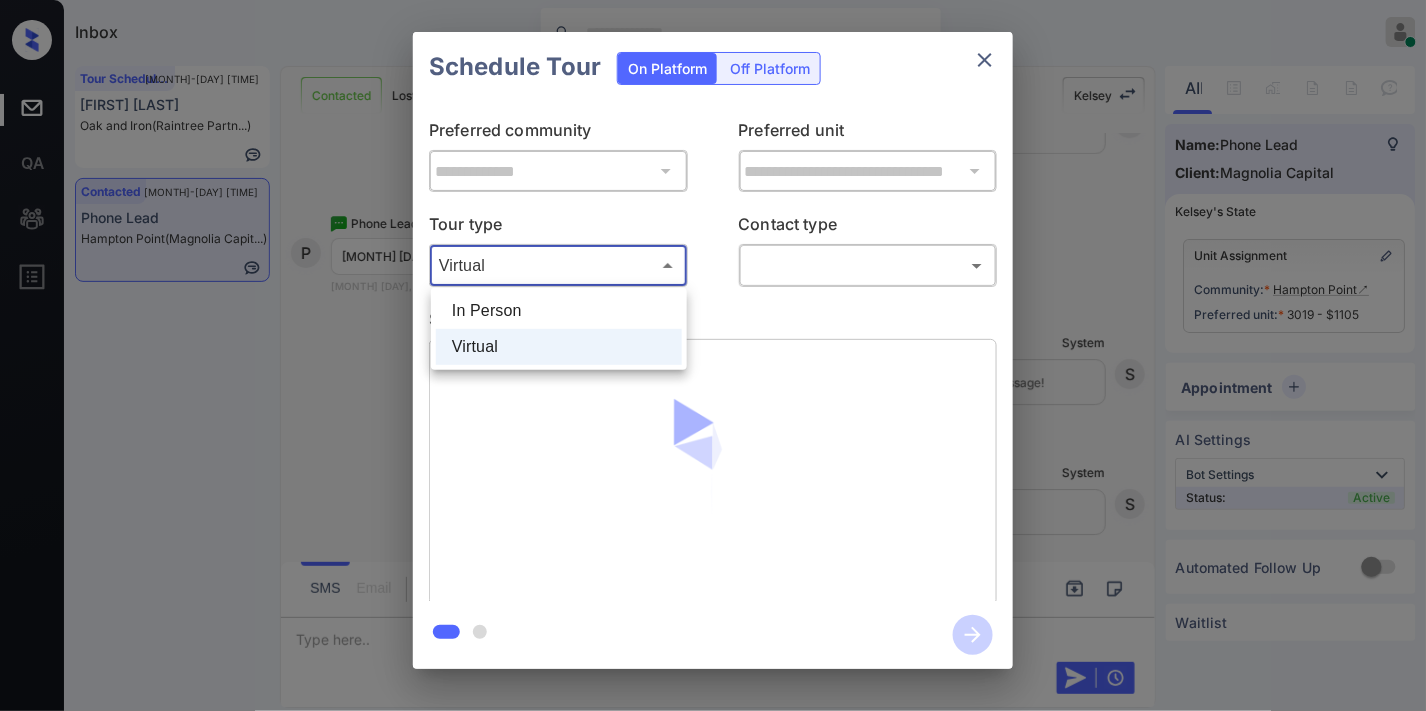 type on "********" 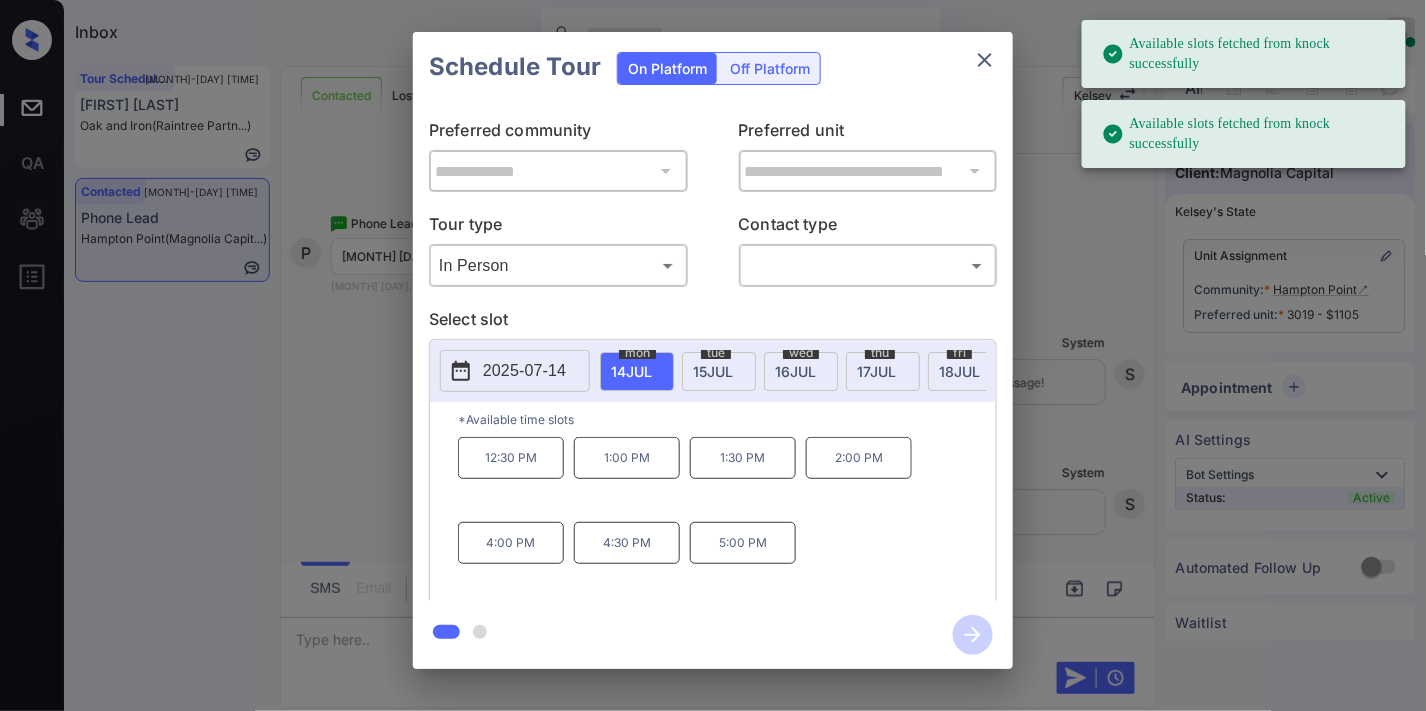 click on "2025-07-14" at bounding box center [524, 371] 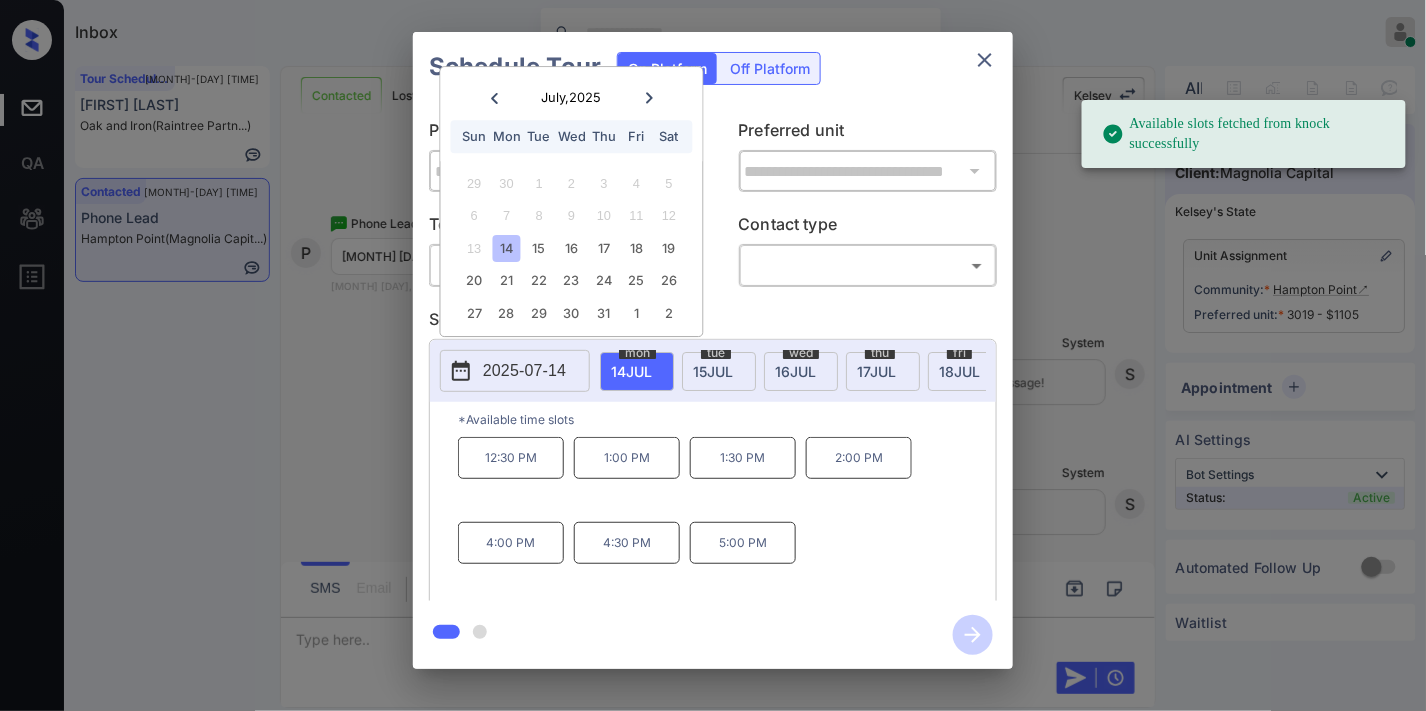click at bounding box center (649, 97) 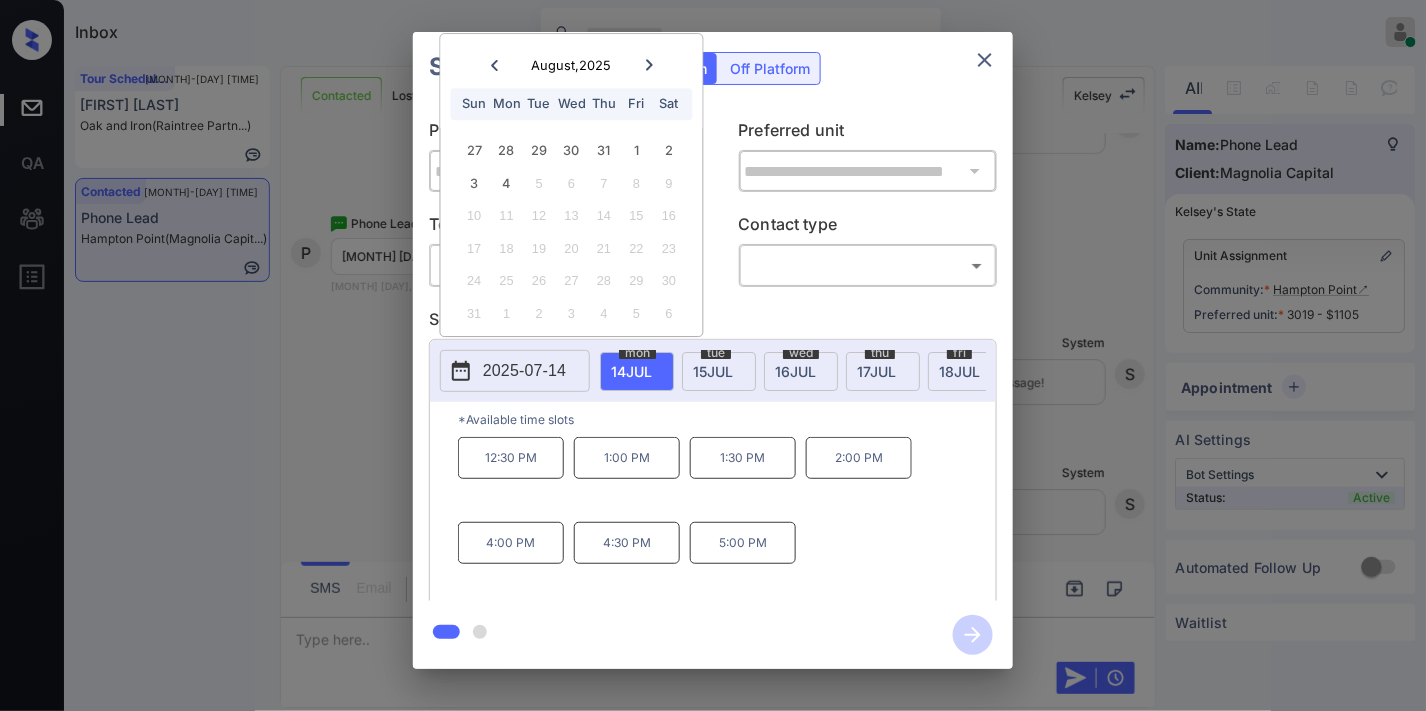 click 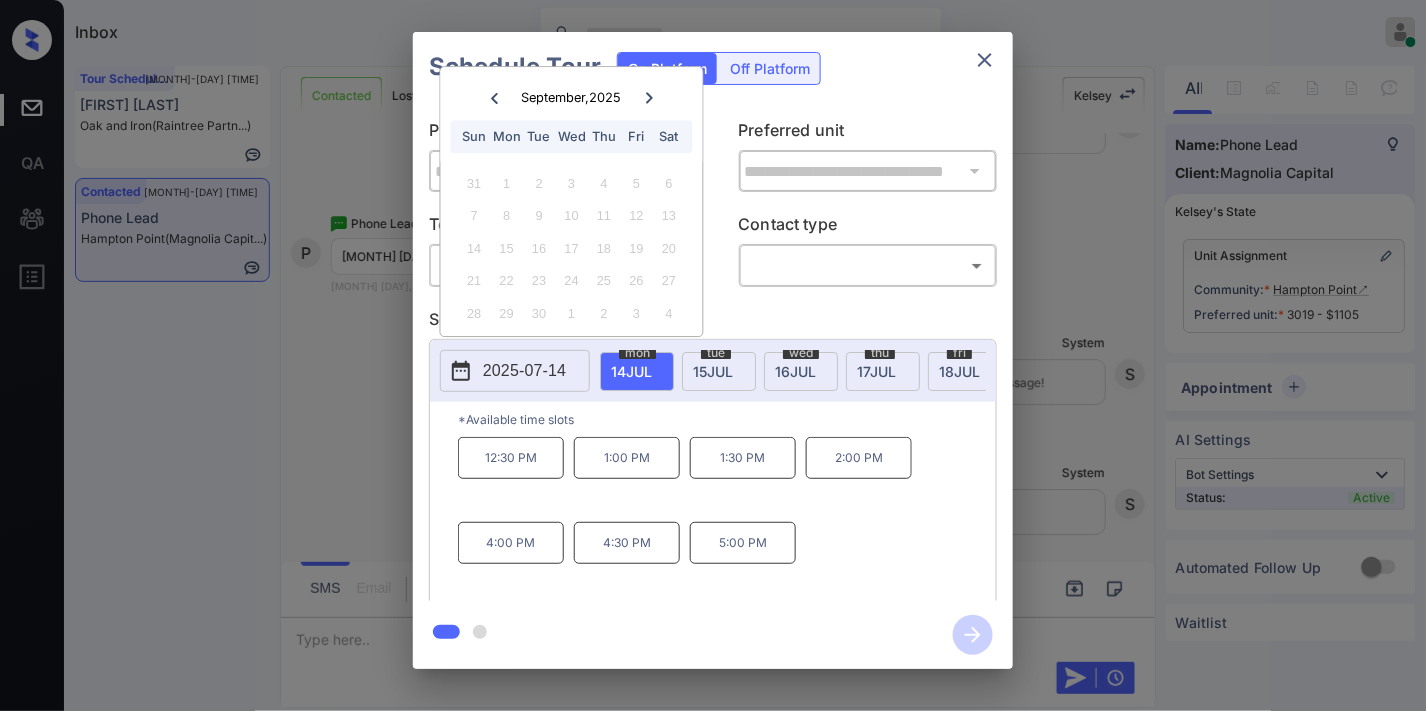 click 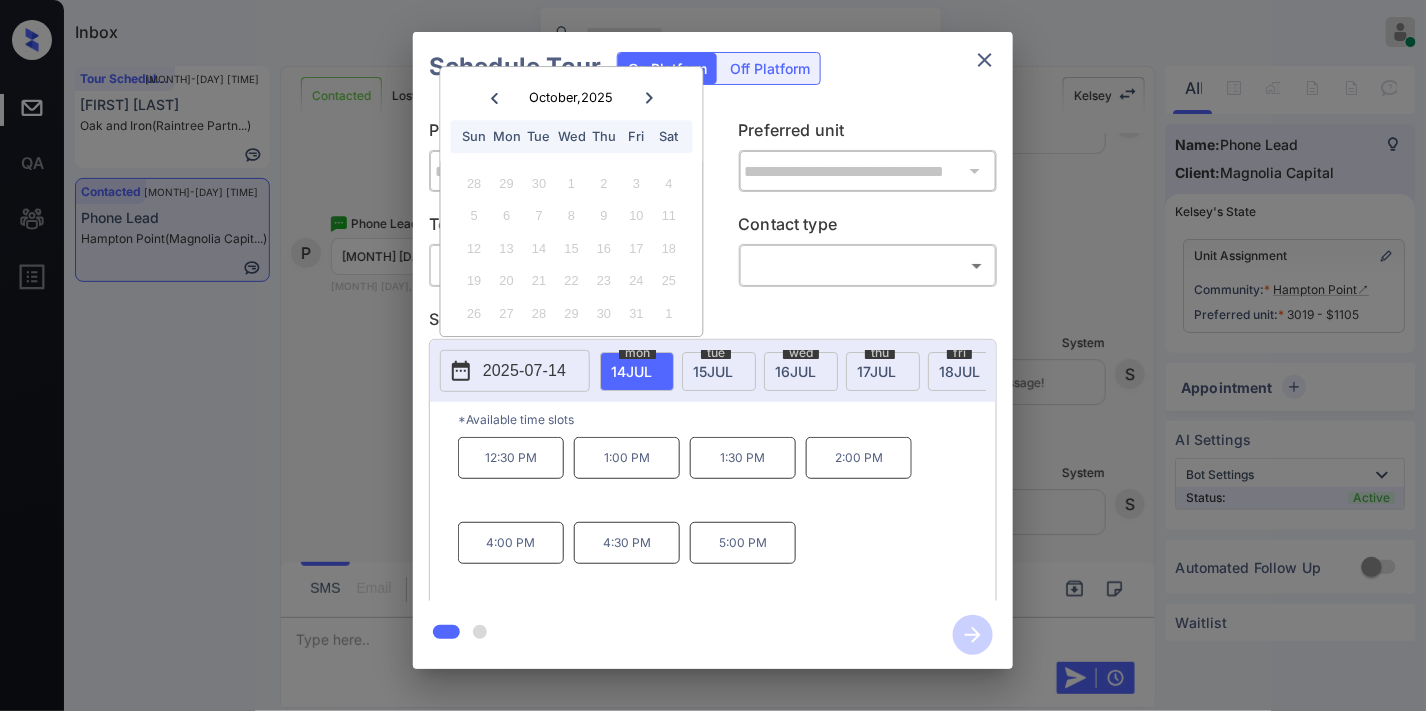 click 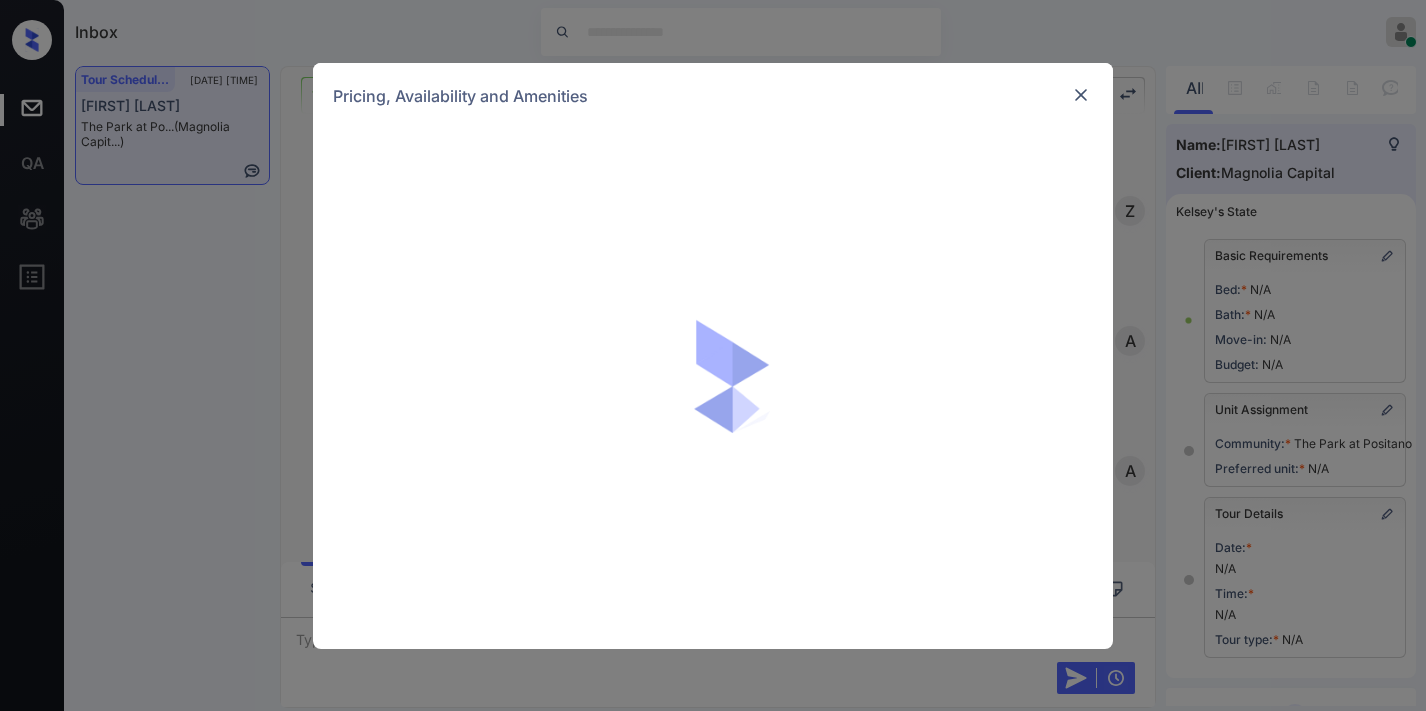 scroll, scrollTop: 0, scrollLeft: 0, axis: both 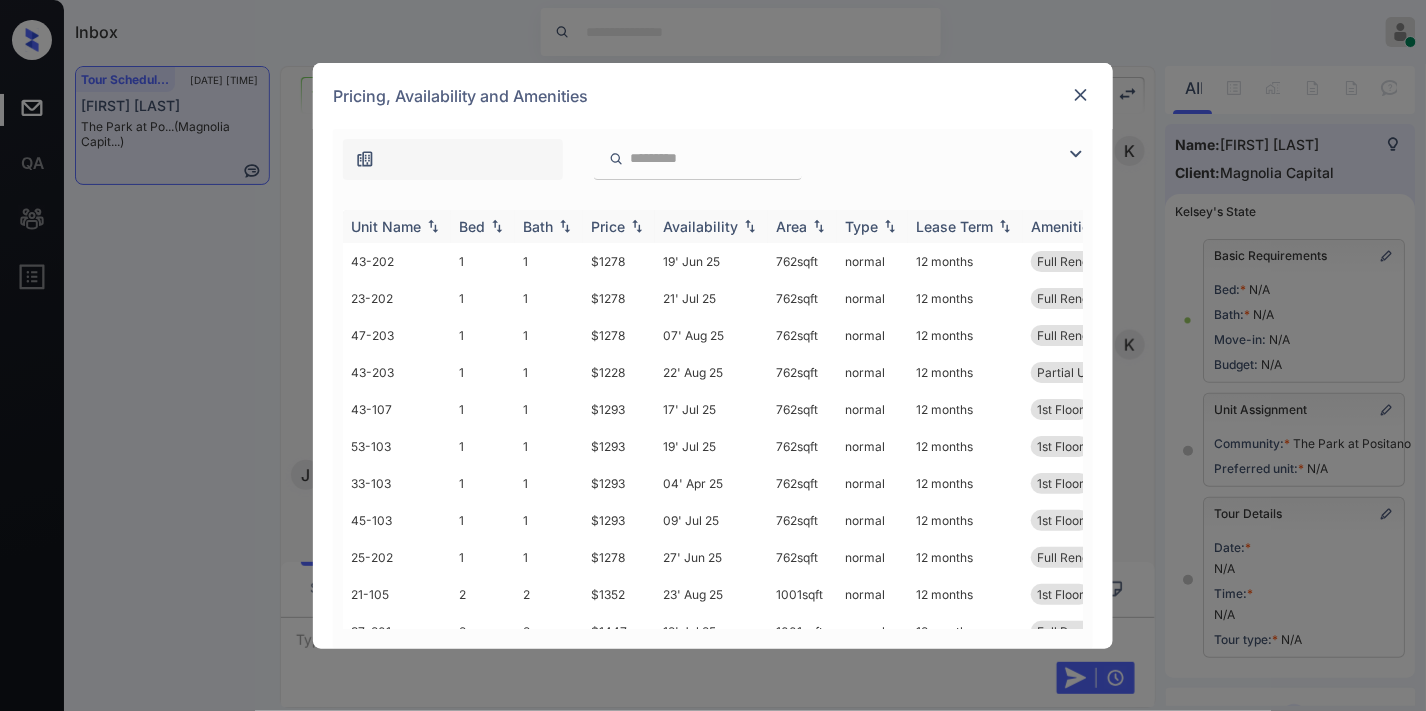 click at bounding box center [637, 226] 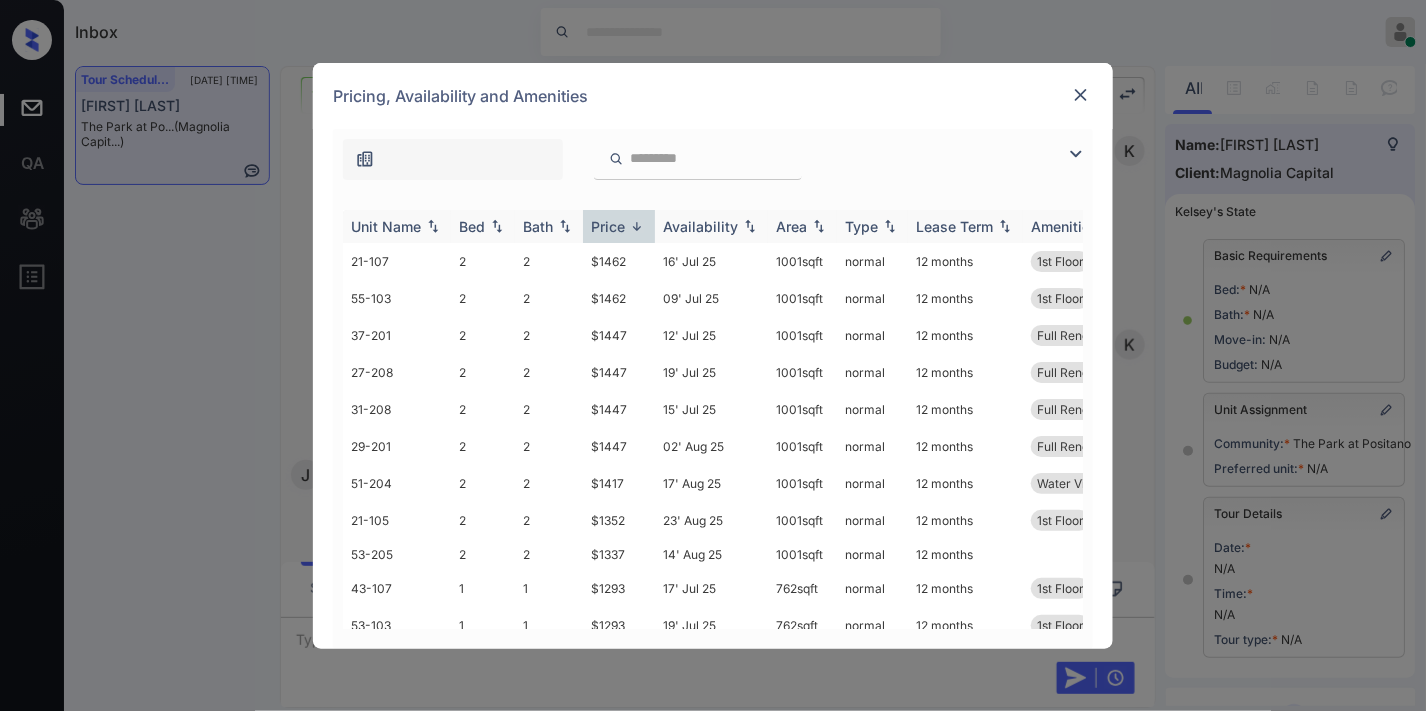 click at bounding box center (637, 226) 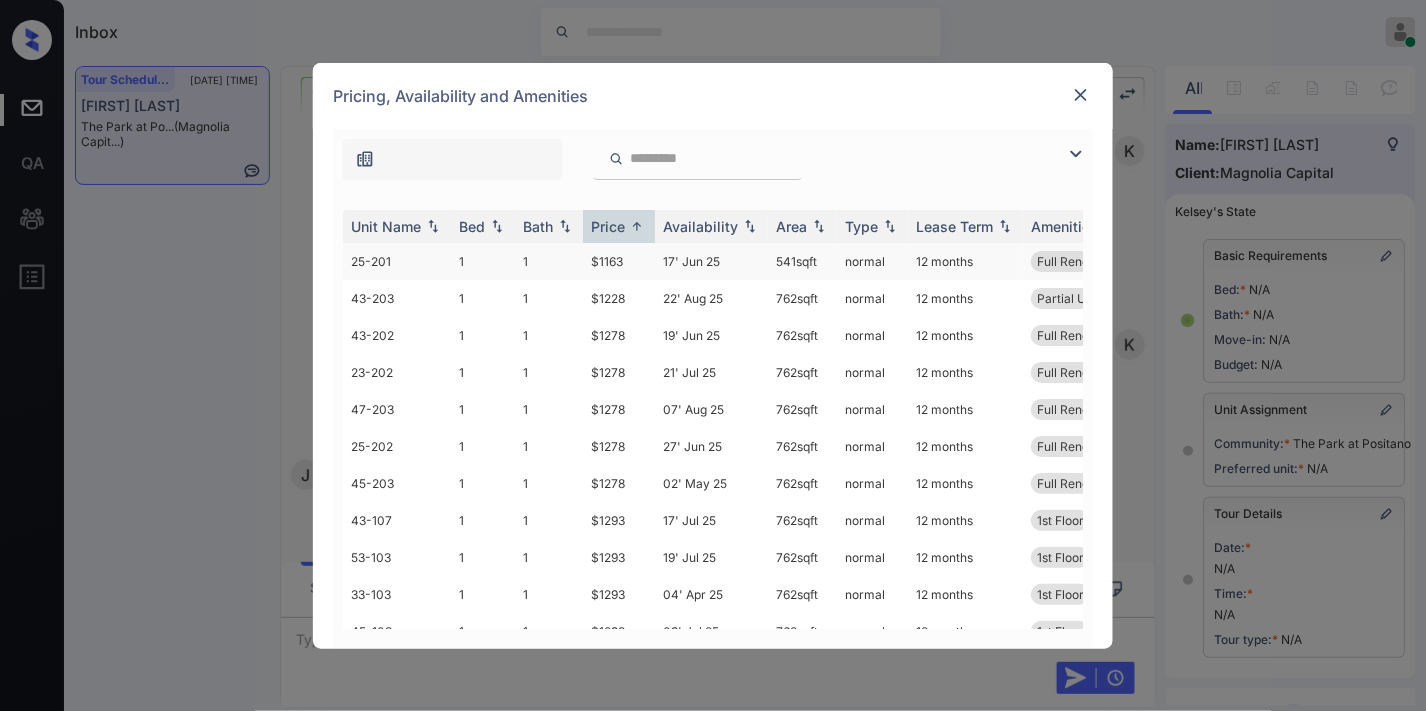 click on "$1163" at bounding box center (619, 261) 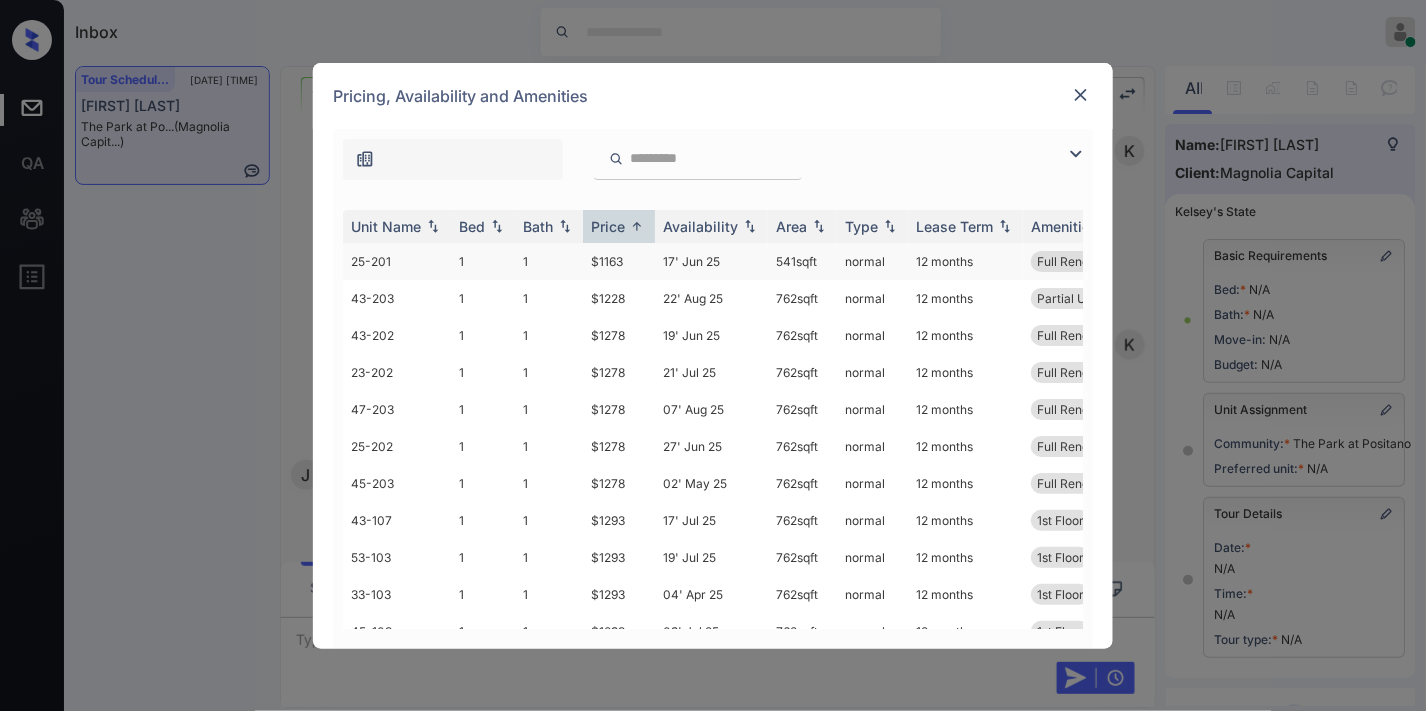 click on "$1163" at bounding box center (619, 261) 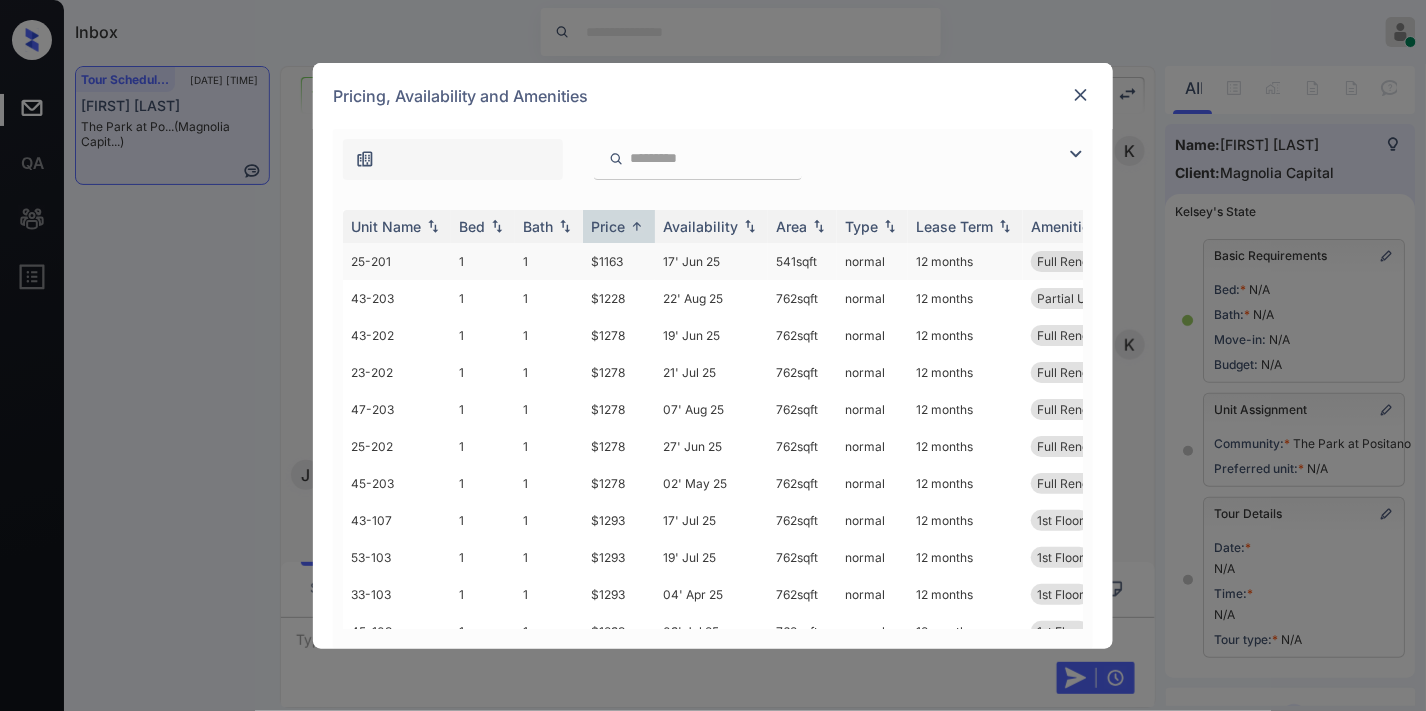 click on "$1163" at bounding box center (619, 261) 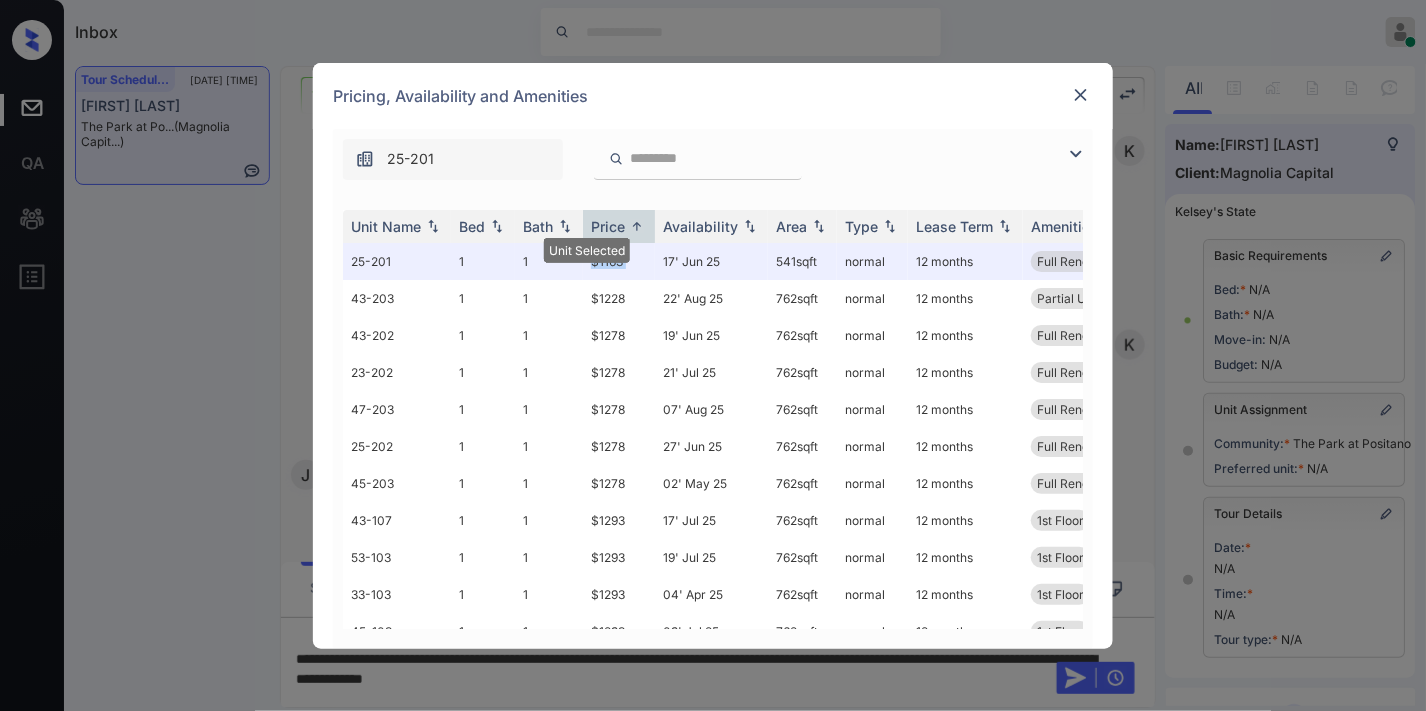 click at bounding box center [1081, 95] 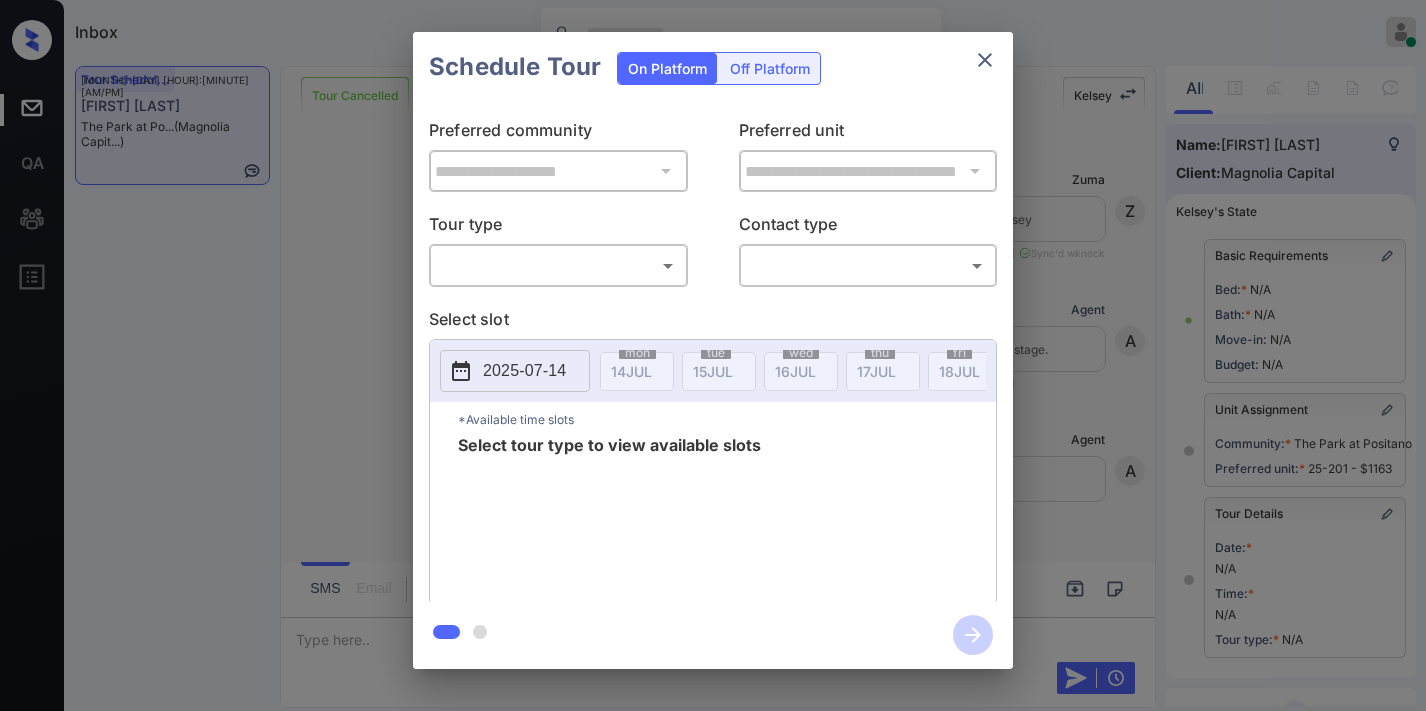 scroll, scrollTop: 0, scrollLeft: 0, axis: both 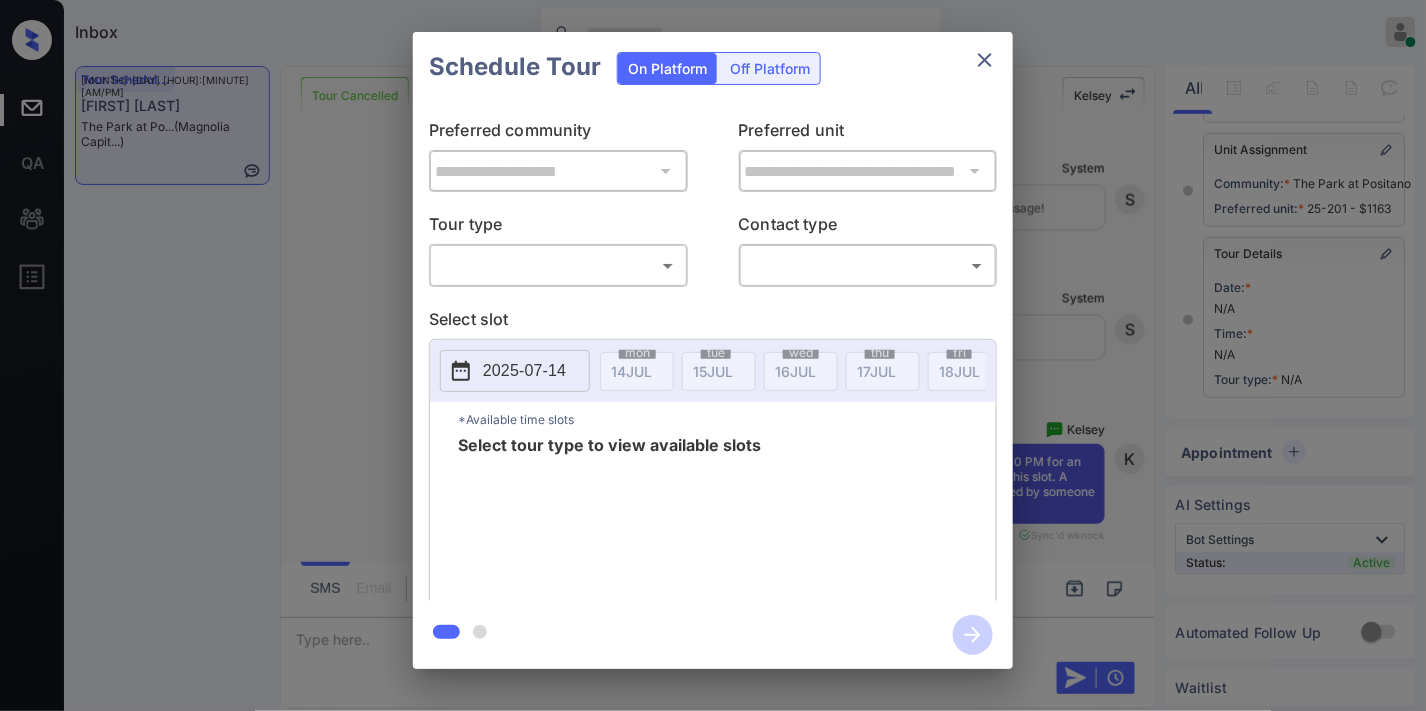 click on "Inbox [FIRST] [LAST] Online Set yourself   offline Set yourself   on break Profile Switch to  dark  mode Sign out Tour Scheduled [MONTH]-[DAY] [HOUR]:[MINUTE] [AM/PM]   [FIRST] [LAST] The Park at Po...  (Magnolia Capit...) Tour Cancelled Lost Lead Sentiment: Angry Upon sliding the acknowledgement:  Lead will move to lost stage. * ​ SMS and call option will be set to opt out. AFM will be turned off for the lead. [FIRST] New Message Zuma Lead transferred to leasing agent: [FIRST] [MONTH] [DAY], [YEAR] [HOUR]:[MINUTE]  Sync'd w  knock Z New Message Agent Lead created via webhook in Inbound stage. [MONTH] [DAY], [YEAR] [HOUR]:[MINUTE] A New Message Agent AFM Request sent to [FIRST]. [MONTH] [DAY], [YEAR] [HOUR]:[MINUTE] A New Message Agent Notes Note: Structured Note:
Move In Date: [YEAR]-[MONTH]-[DAY]
[MONTH] [DAY], [YEAR] [HOUR]:[MINUTE] A New Message [FIRST] Lead Details Updated
Move In Date:  [DAY]-[MONTH]-[YEAR]
[MONTH] [DAY], [YEAR] [HOUR]:[MINUTE] [FIRST] New Message [FIRST] [MONTH] [DAY], [YEAR] [HOUR]:[MINUTE]   | SmarterAFMV2Sms  Sync'd w  knock [FIRST] New Message [FIRST] Lead archived by [FIRST]! [MONTH] [DAY], [YEAR] [HOUR]:[MINUTE] [FIRST] New Message [FIRST]" at bounding box center (713, 355) 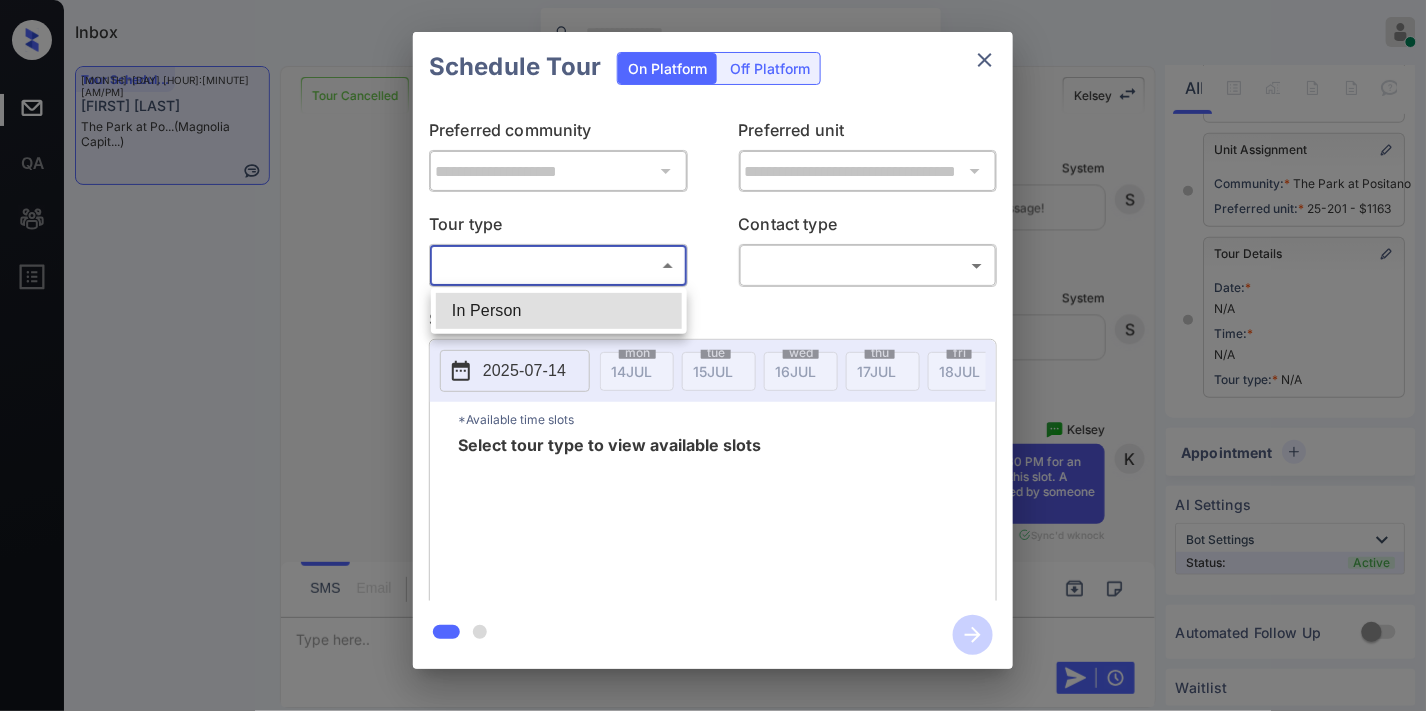 click on "In Person" at bounding box center [559, 311] 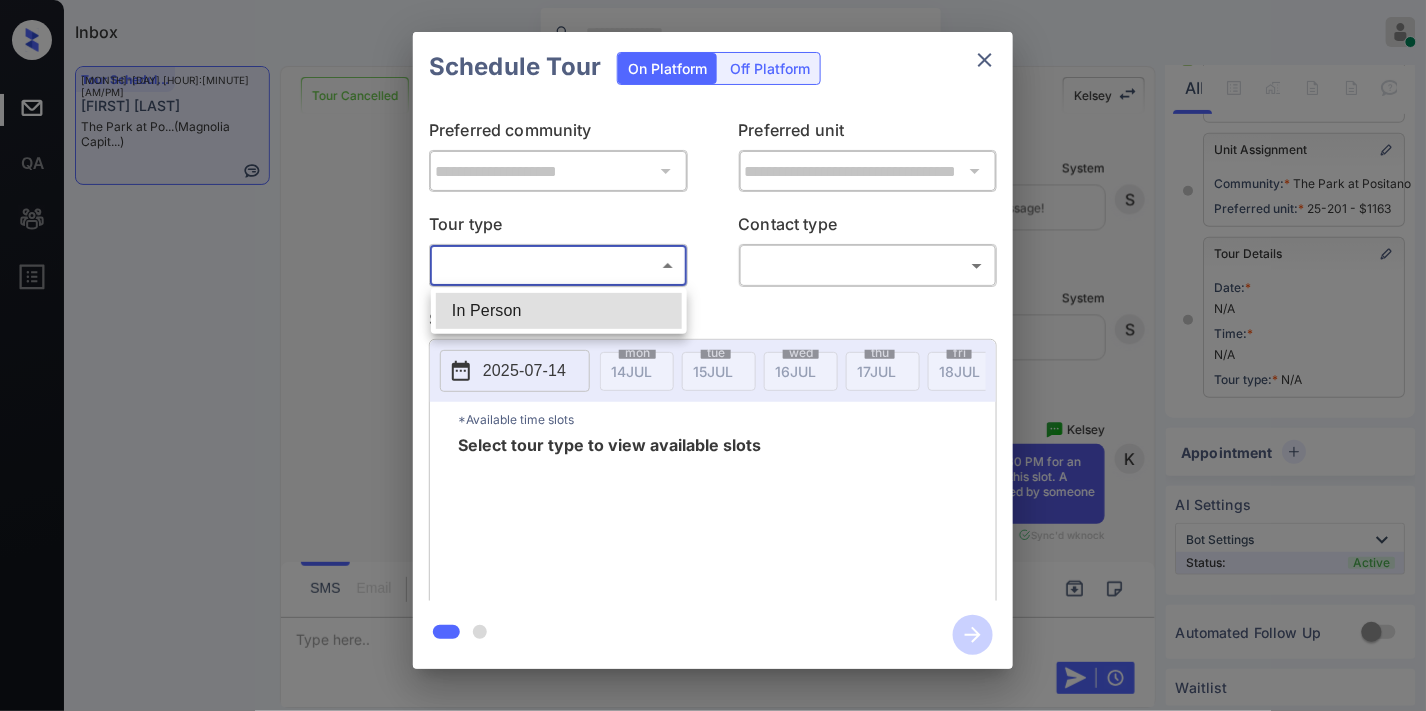 type on "********" 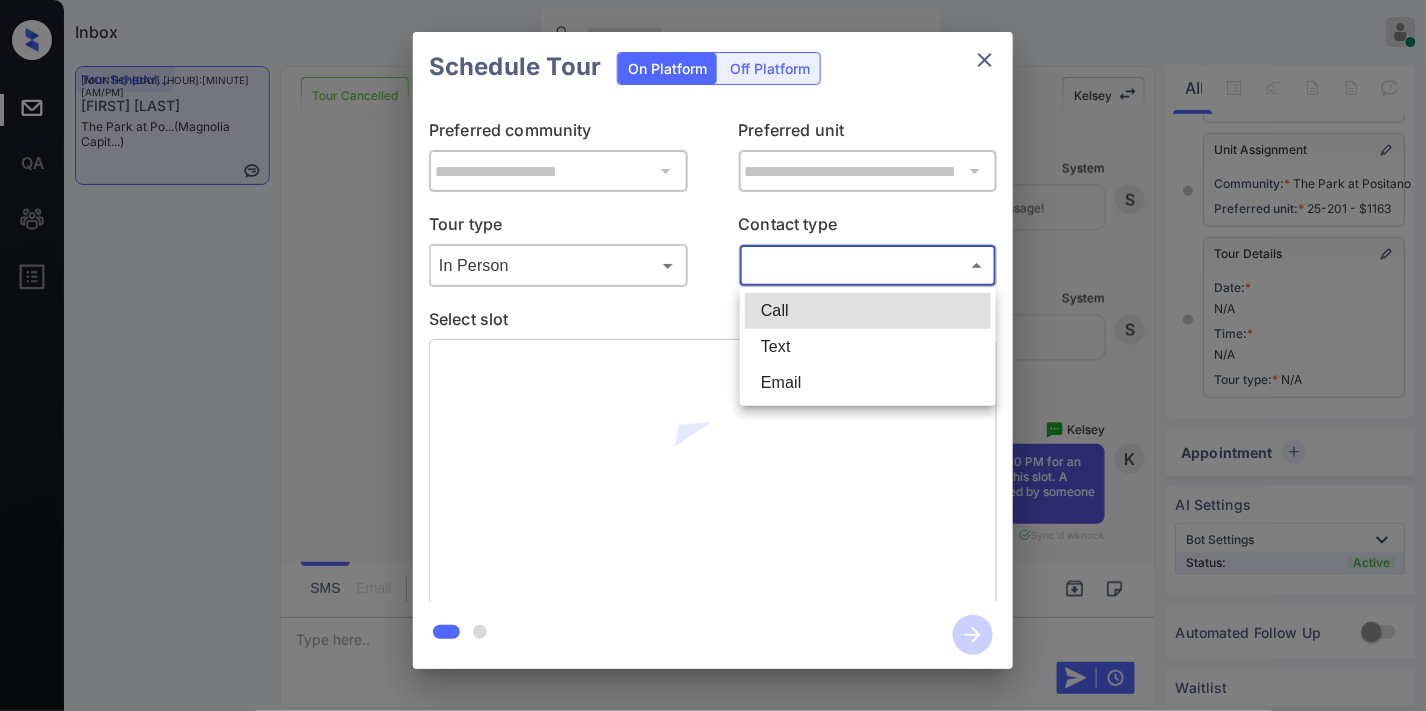 click on "Inbox [FIRST] [LAST] Online Set yourself   offline Set yourself   on break Profile Switch to  dark  mode Sign out Tour Scheduled [MONTH]-[DAY] [HOUR]:[MINUTE] [AM/PM]   [FIRST] [LAST] The Park at Po...  (Magnolia Capit...) Tour Cancelled Lost Lead Sentiment: Angry Upon sliding the acknowledgement:  Lead will move to lost stage. * ​ SMS and call option will be set to opt out. AFM will be turned off for the lead. [FIRST] New Message Zuma Lead transferred to leasing agent: [FIRST] [MONTH] [DAY], [YEAR] [HOUR]:[MINUTE]  Sync'd w  knock Z New Message Agent Lead created via webhook in Inbound stage. [MONTH] [DAY], [YEAR] [HOUR]:[MINUTE] A New Message Agent AFM Request sent to [FIRST]. [MONTH] [DAY], [YEAR] [HOUR]:[MINUTE] A New Message Agent Notes Note: Structured Note:
Move In Date: [YEAR]-[MONTH]-[DAY]
[MONTH] [DAY], [YEAR] [HOUR]:[MINUTE] A New Message [FIRST] Lead Details Updated
Move In Date:  [DAY]-[MONTH]-[YEAR]
[MONTH] [DAY], [YEAR] [HOUR]:[MINUTE] [FIRST] New Message [FIRST] [MONTH] [DAY], [YEAR] [HOUR]:[MINUTE]   | SmarterAFMV2Sms  Sync'd w  knock [FIRST] New Message [FIRST] Lead archived by [FIRST]! [MONTH] [DAY], [YEAR] [HOUR]:[MINUTE] [FIRST] New Message [FIRST]" at bounding box center (713, 355) 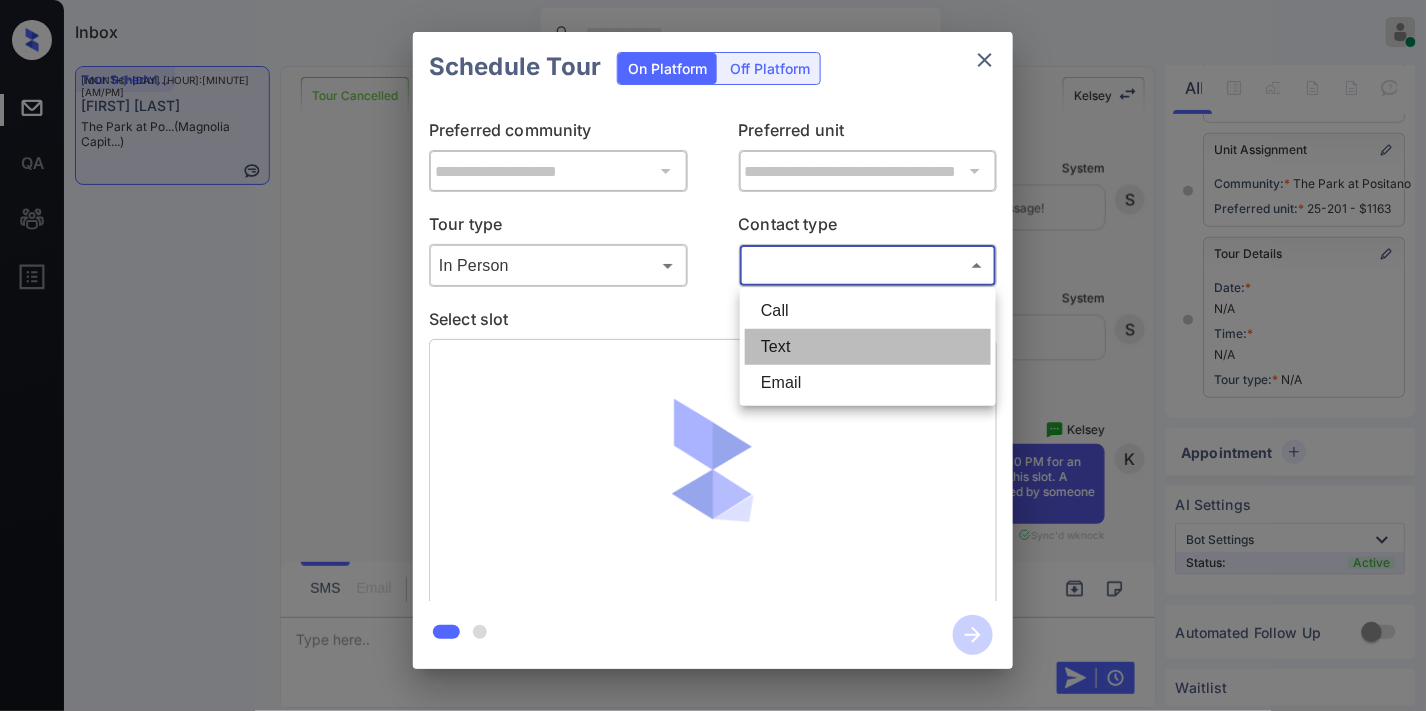 click on "Text" at bounding box center [868, 347] 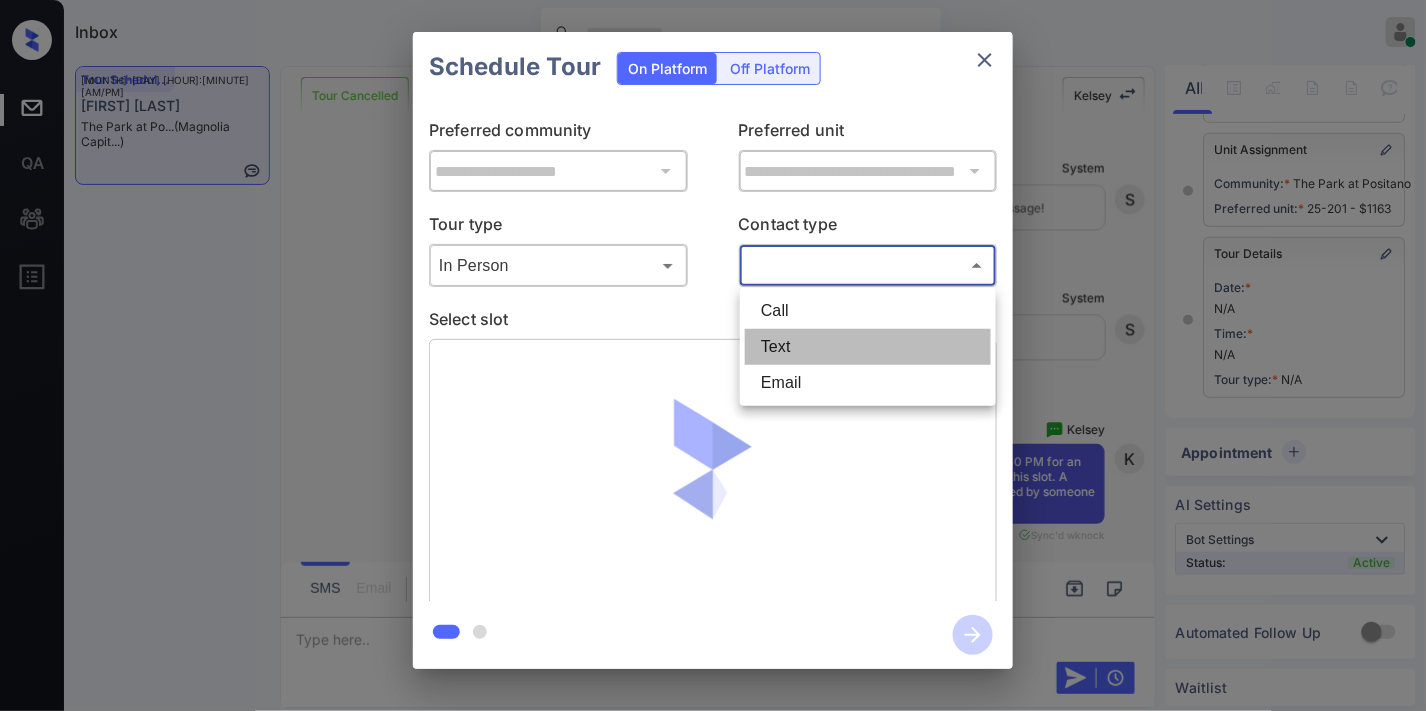 type on "****" 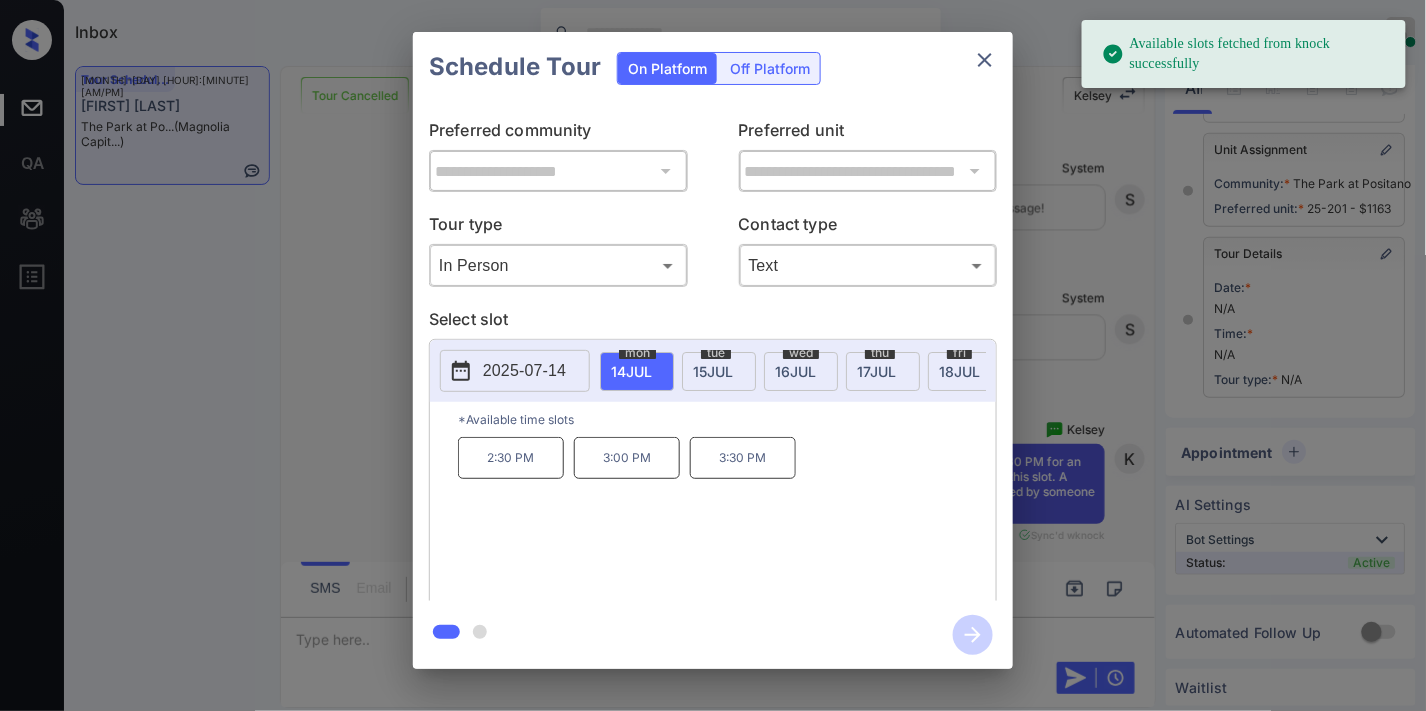 click on "15 JUL" at bounding box center [631, 371] 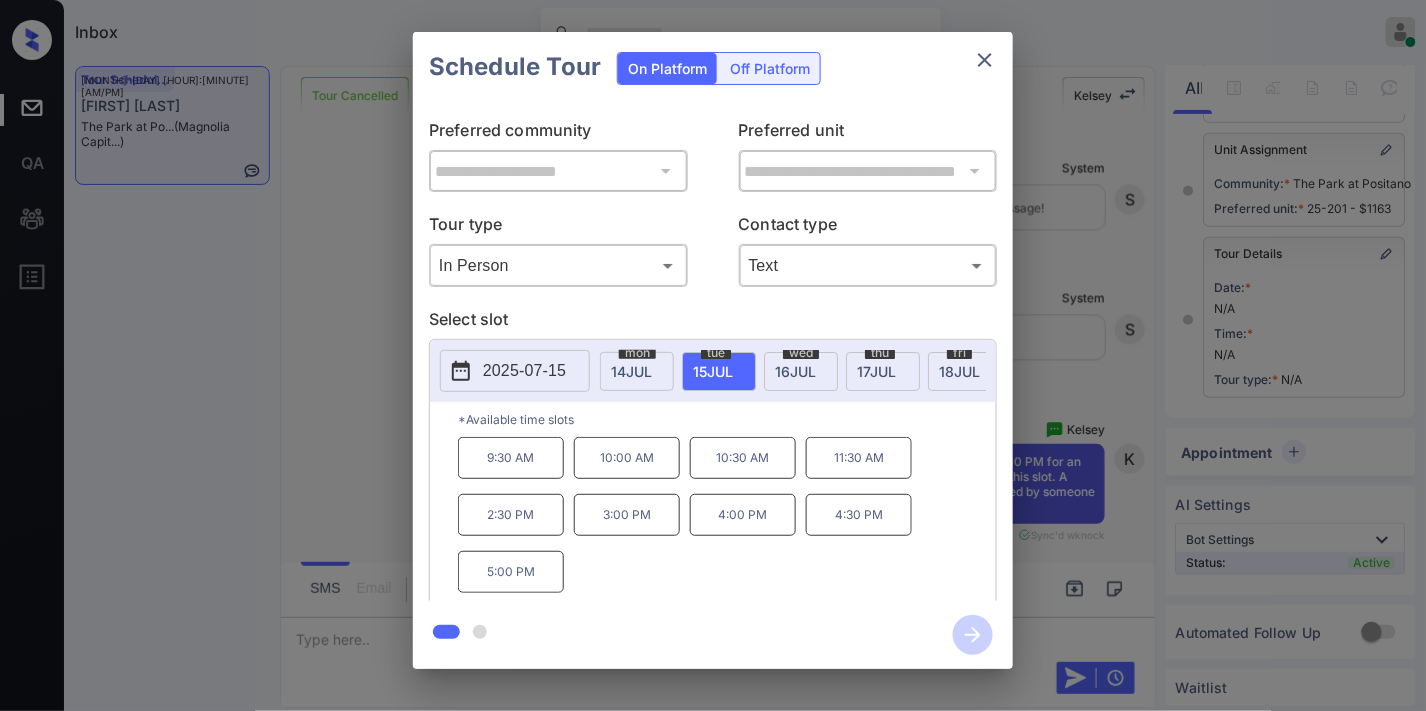 click on "2:30 PM" at bounding box center [511, 515] 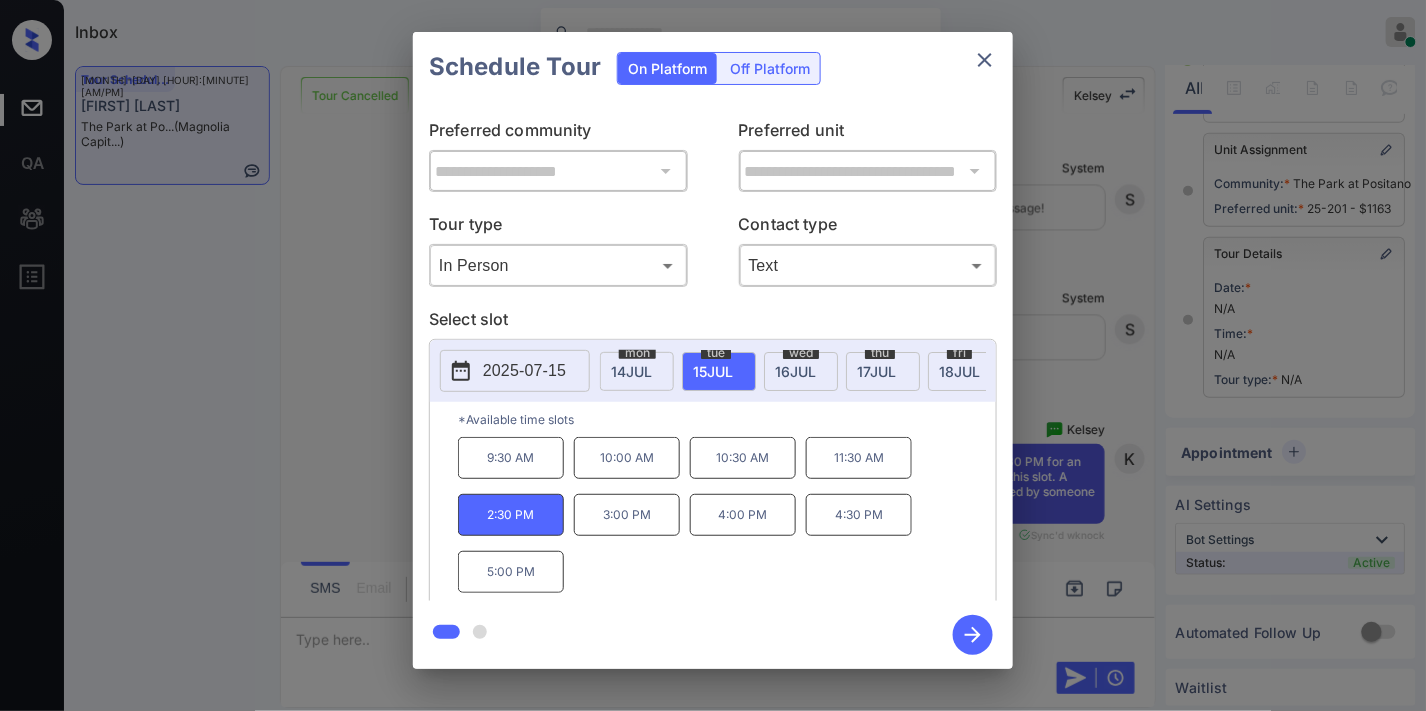 click 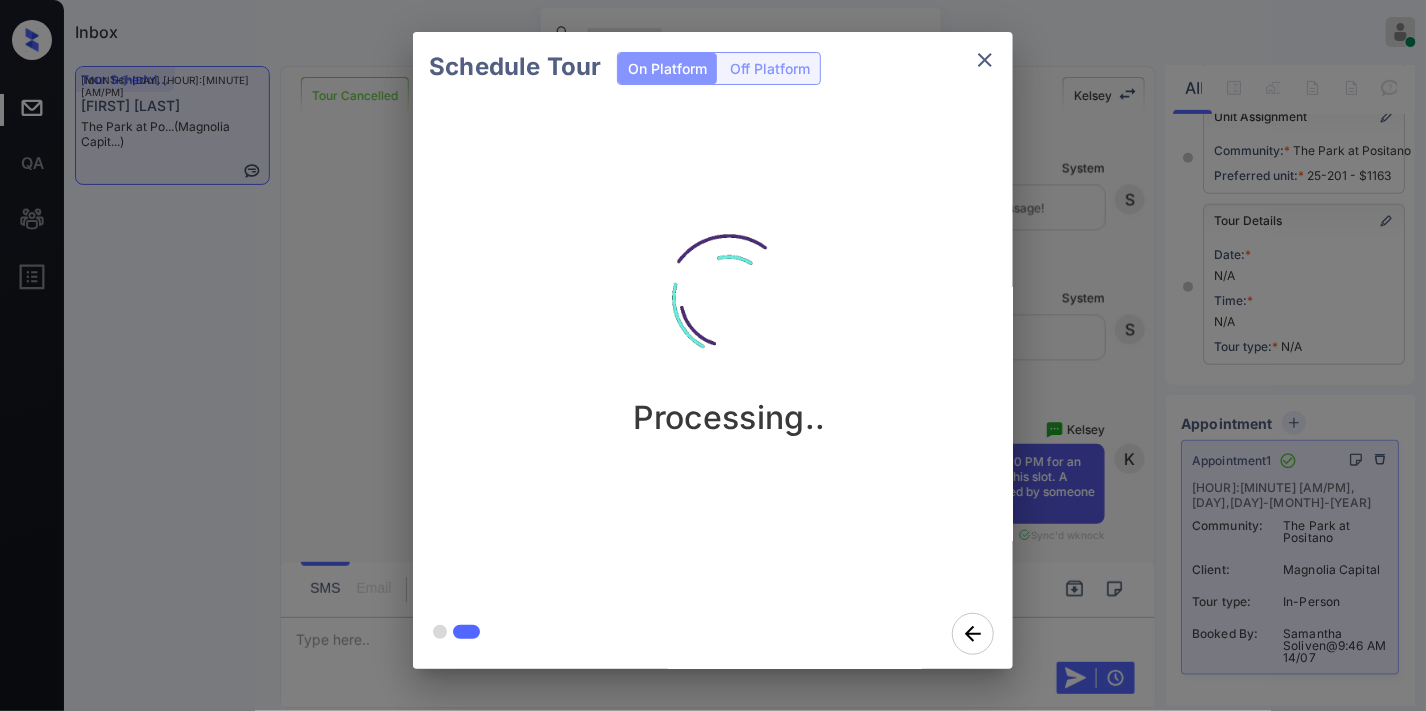 click 